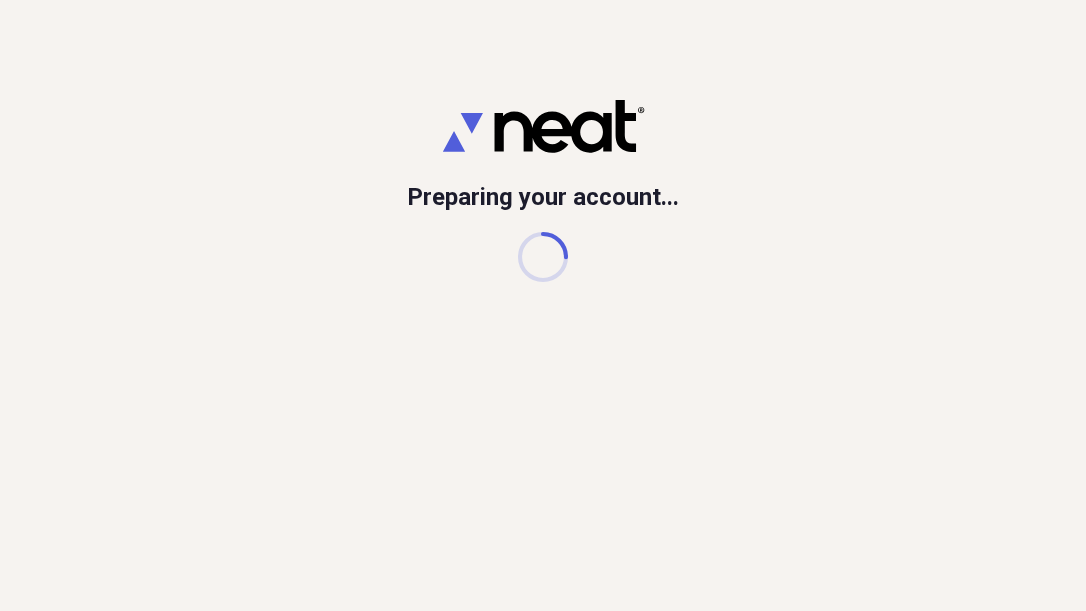 scroll, scrollTop: 0, scrollLeft: 0, axis: both 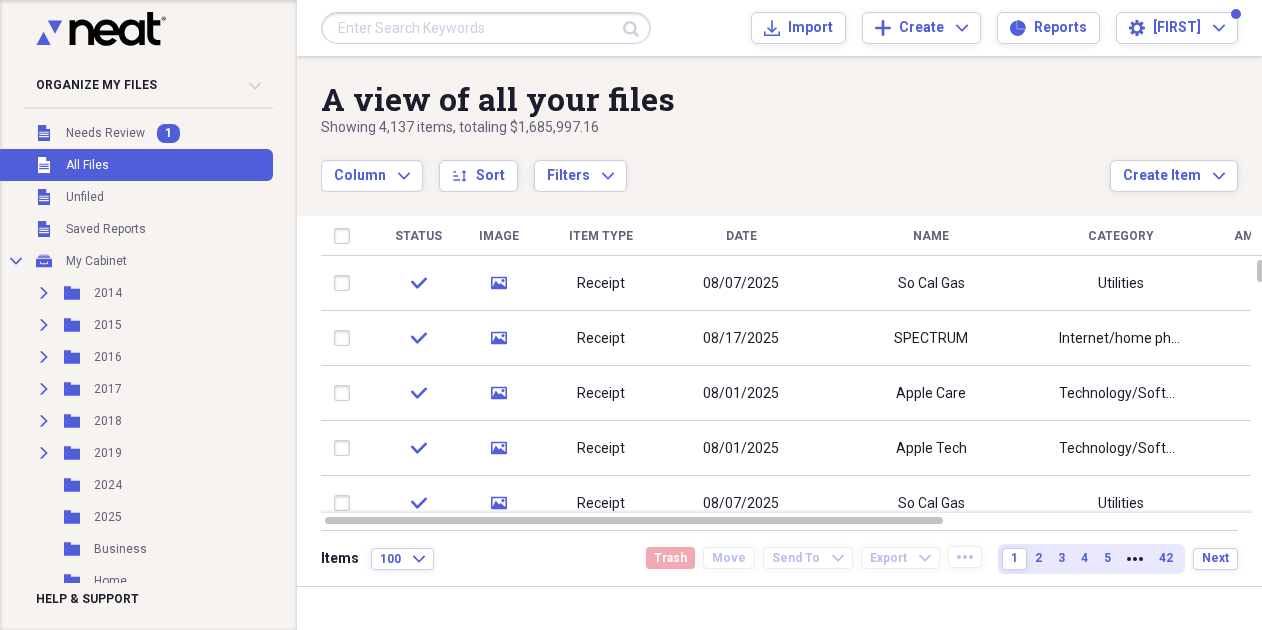 click on "Showing 4,137 items , totaling $1,685,997.16" at bounding box center (715, 128) 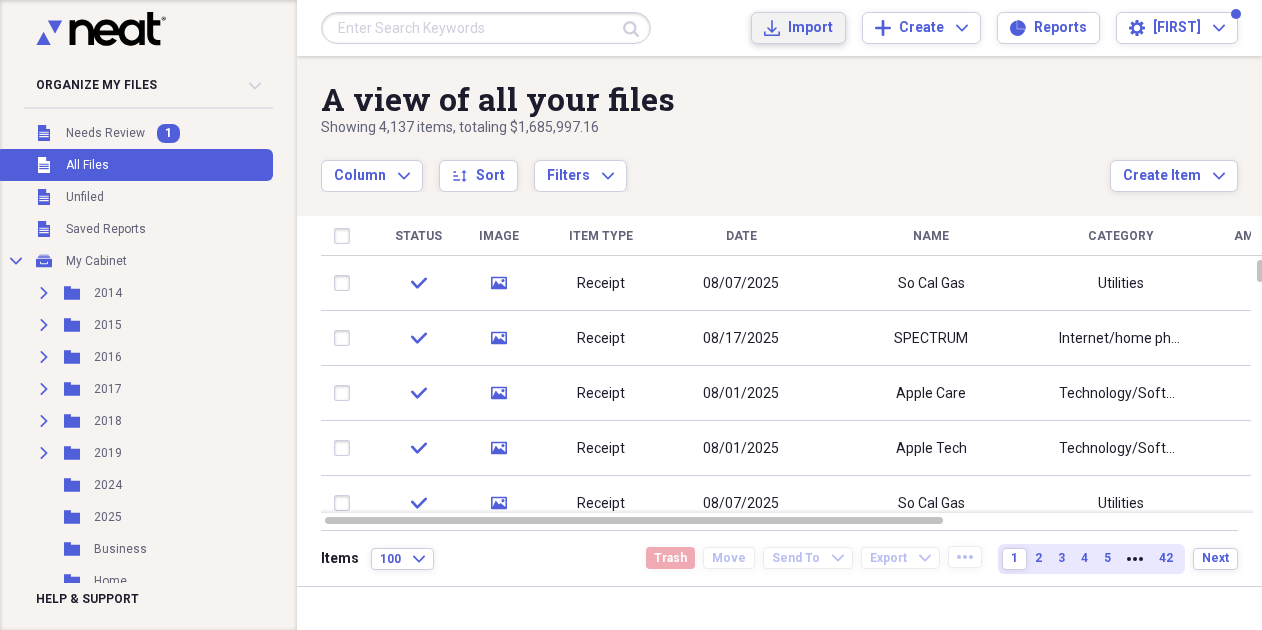click on "Import" at bounding box center [810, 28] 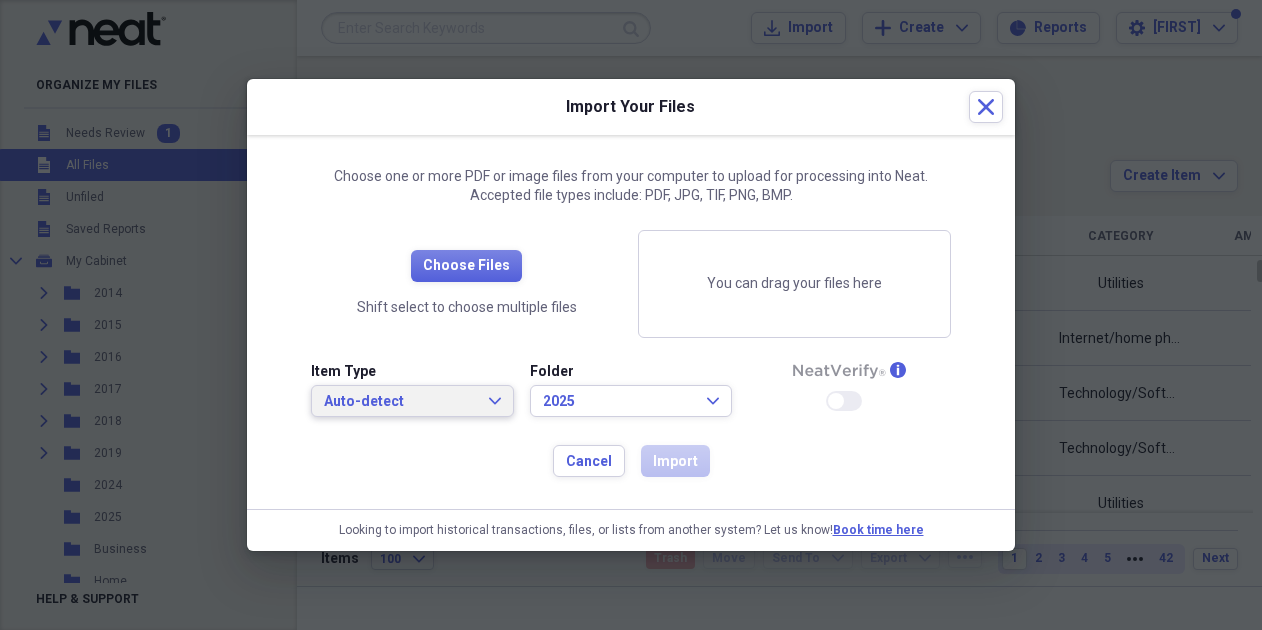 click on "Expand" 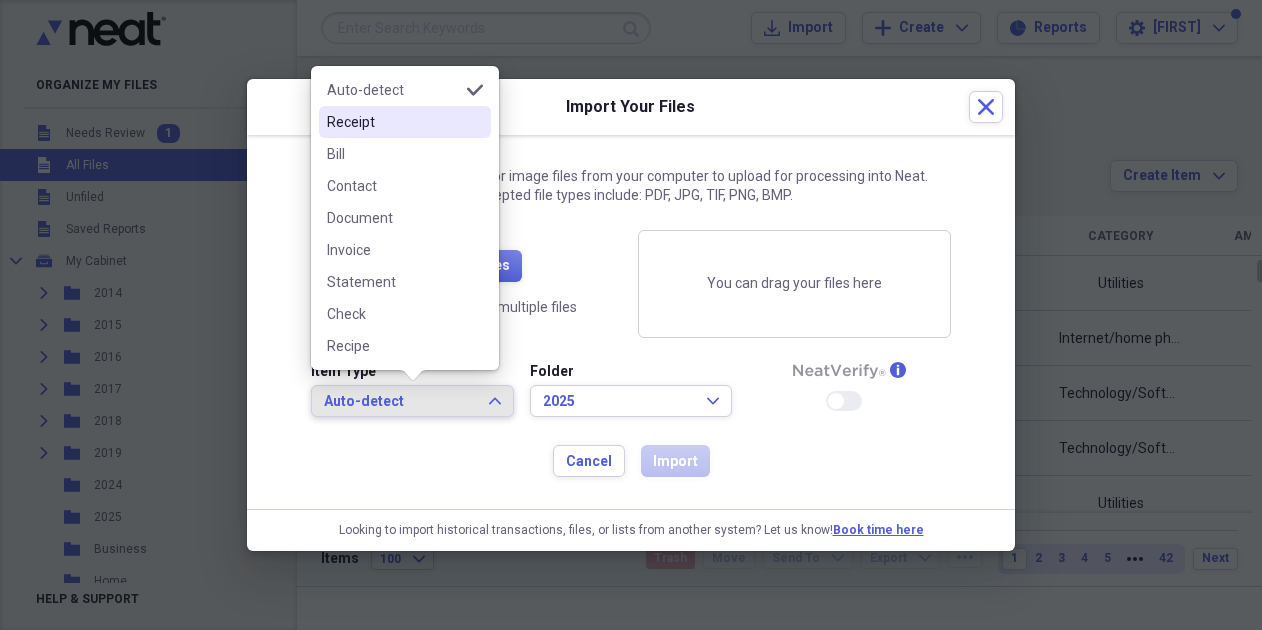 click on "Receipt" at bounding box center [393, 122] 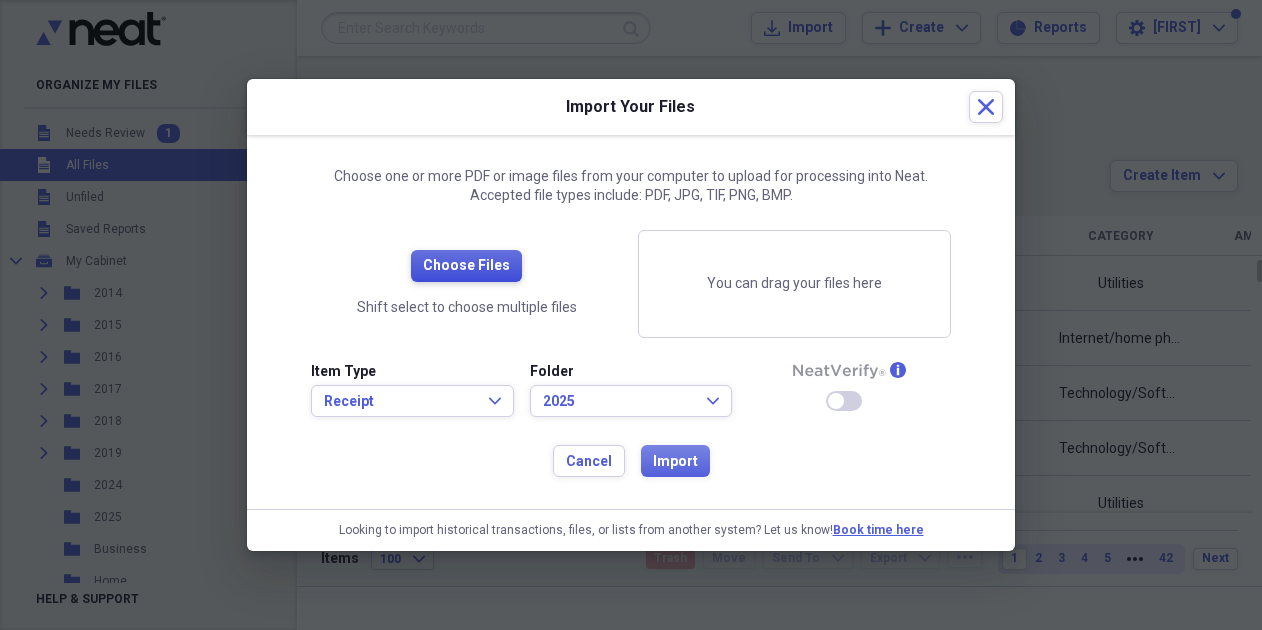 click on "Choose Files" at bounding box center (466, 266) 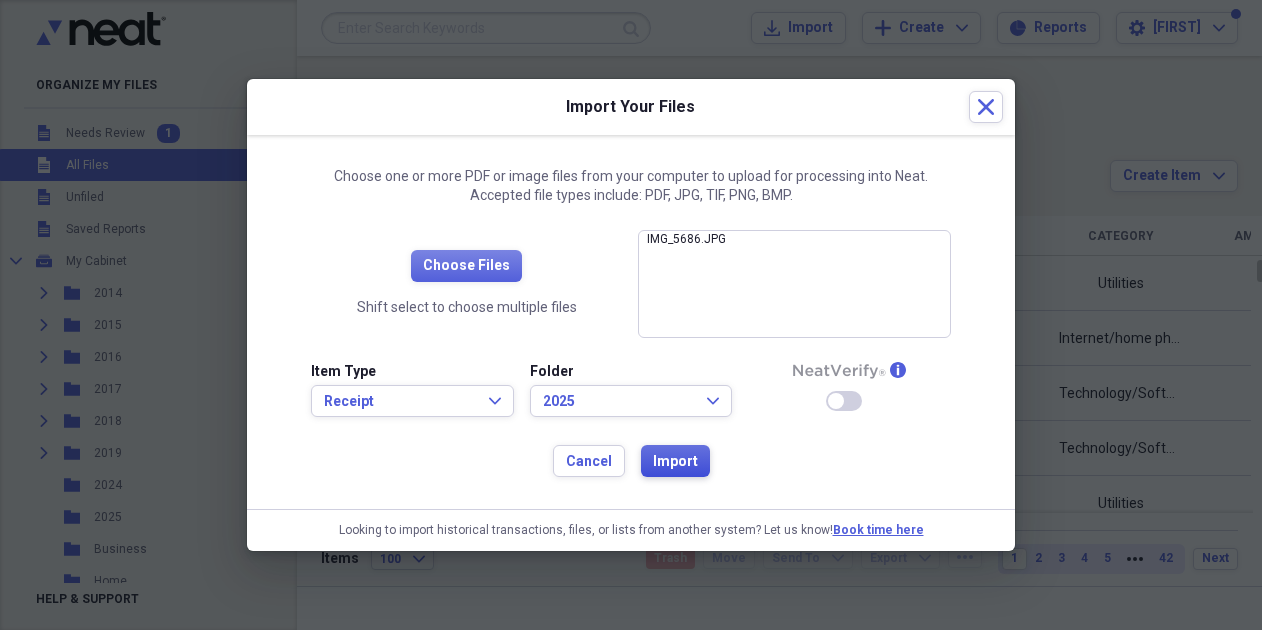 click on "Import" at bounding box center (675, 462) 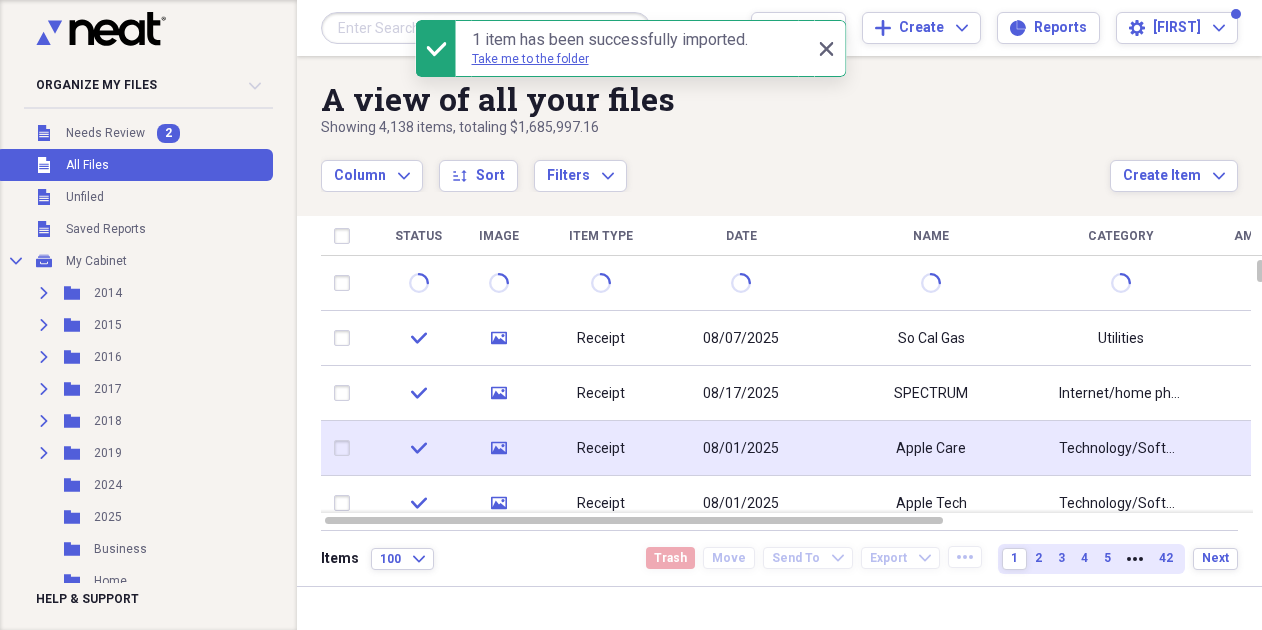 click on "08/01/2025" at bounding box center (741, 448) 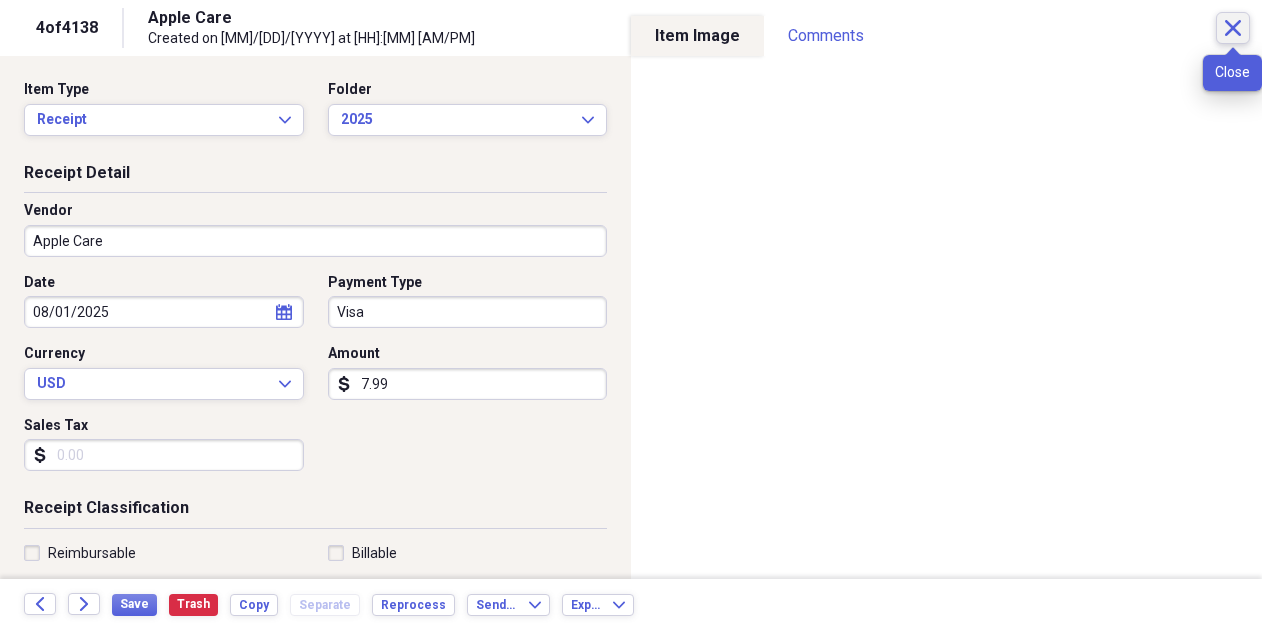 click 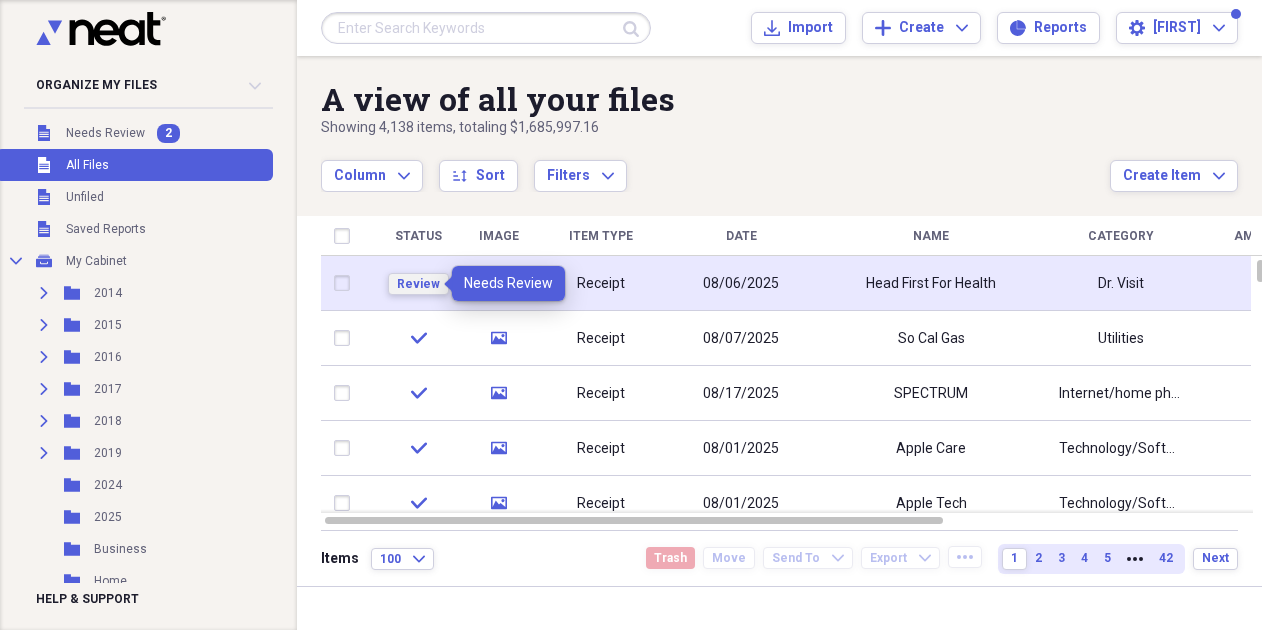 click on "Review" at bounding box center (418, 284) 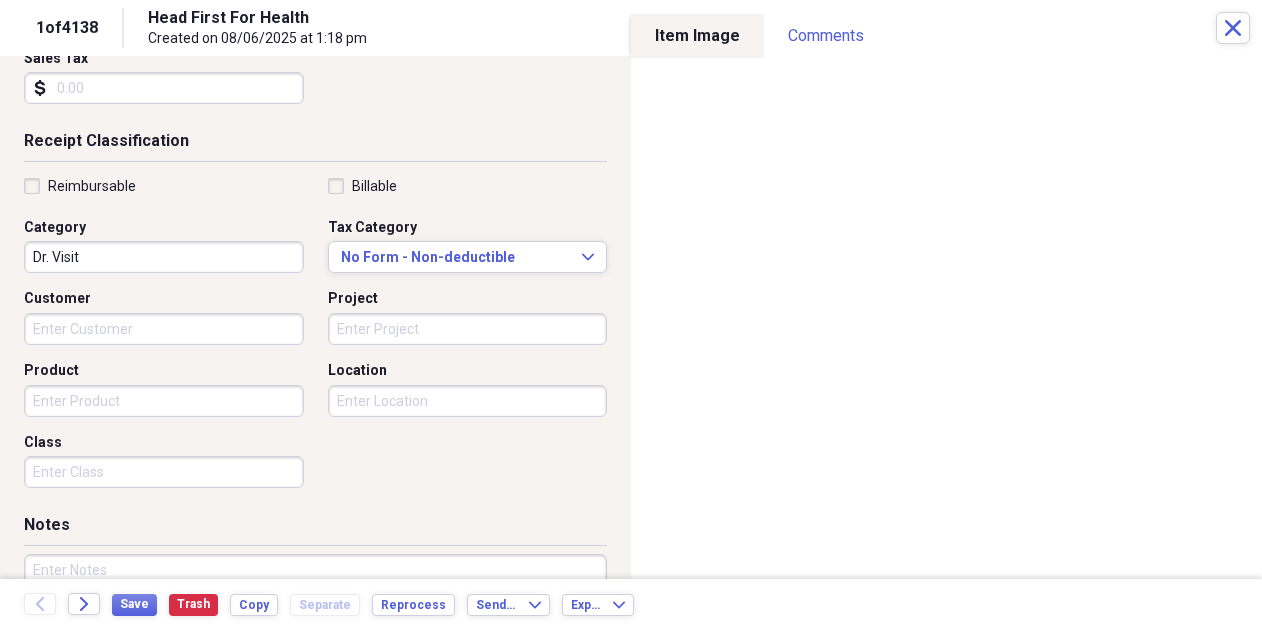 scroll, scrollTop: 375, scrollLeft: 0, axis: vertical 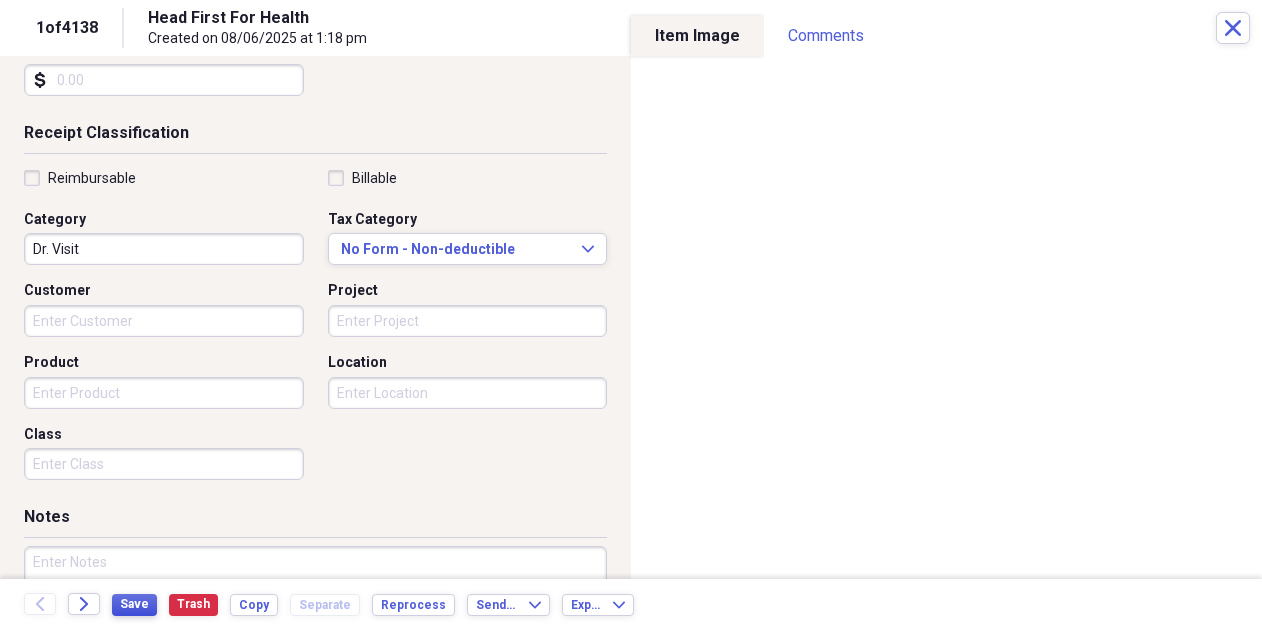 click on "Save" at bounding box center [134, 604] 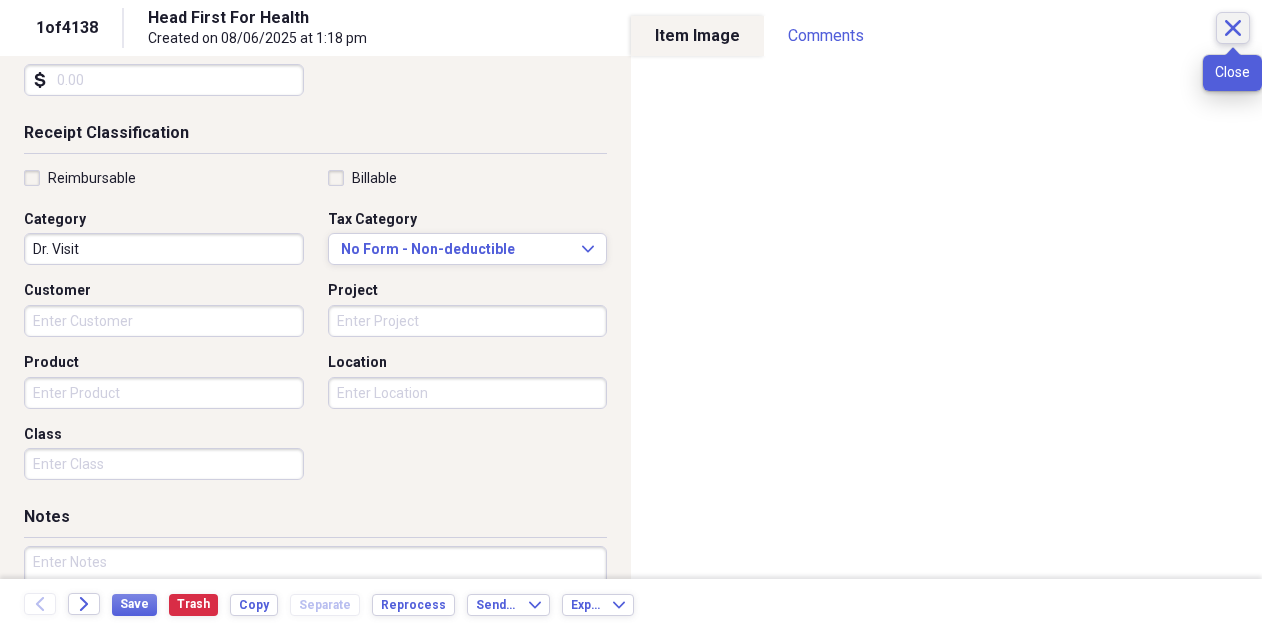 click on "Close" 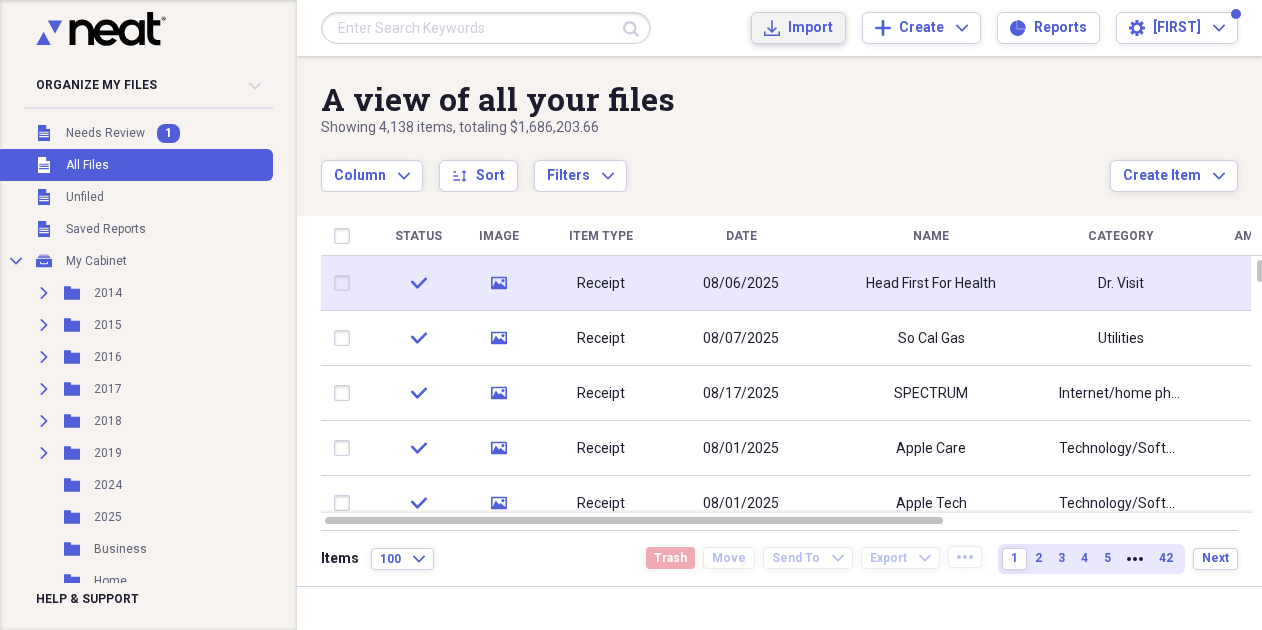 click on "Import" at bounding box center [810, 28] 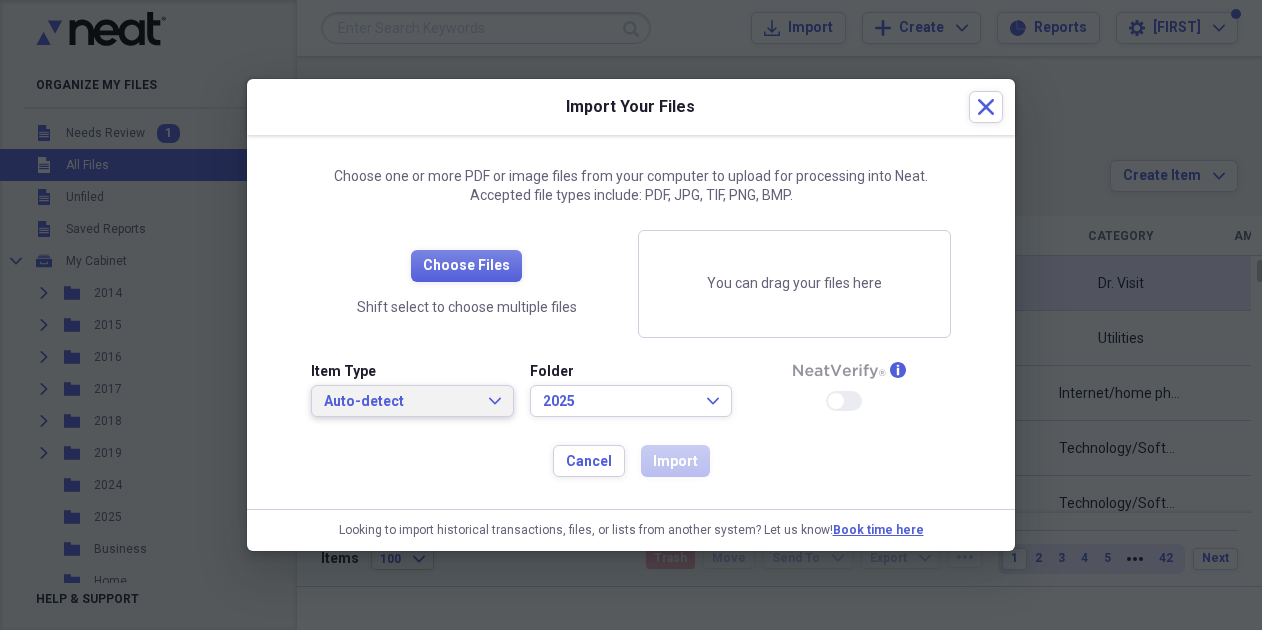 click on "Auto-detect Expand" at bounding box center [412, 402] 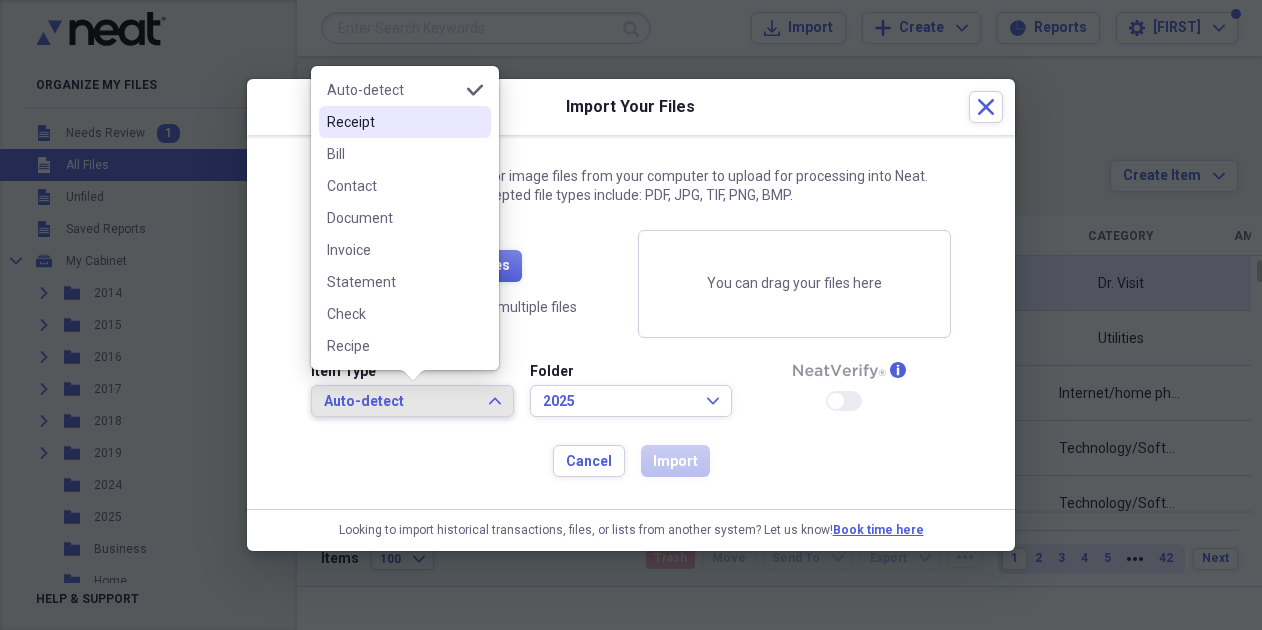 click on "Receipt" at bounding box center [393, 122] 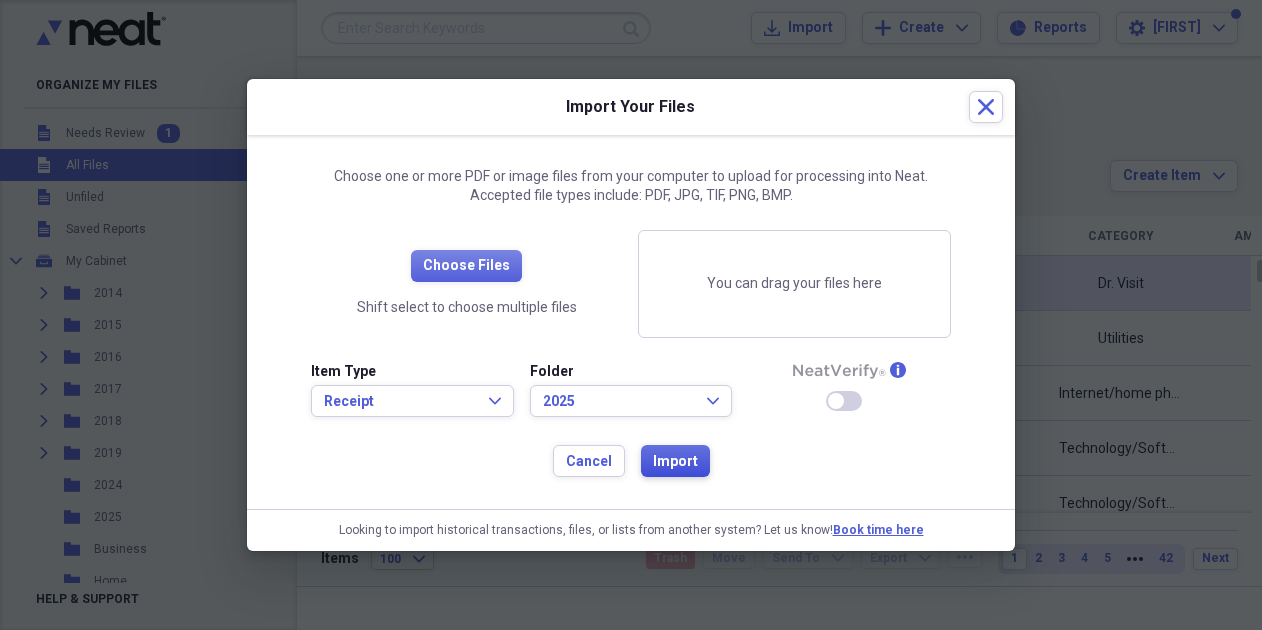 click on "Import" at bounding box center [675, 462] 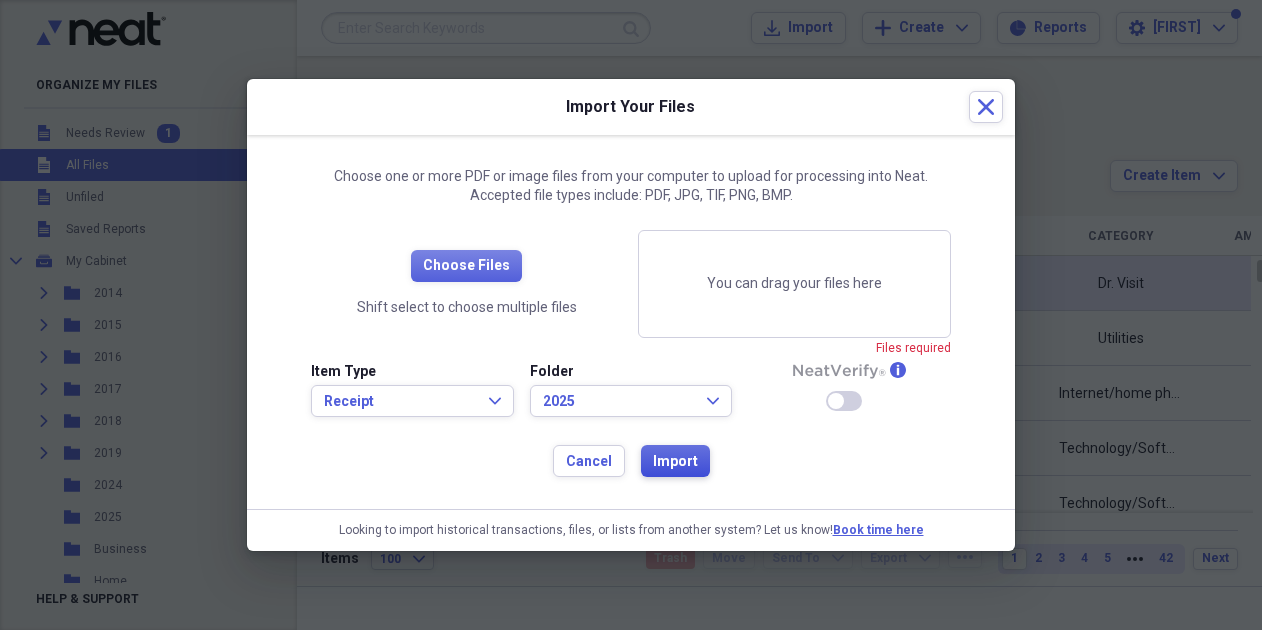 click on "Import" at bounding box center (675, 462) 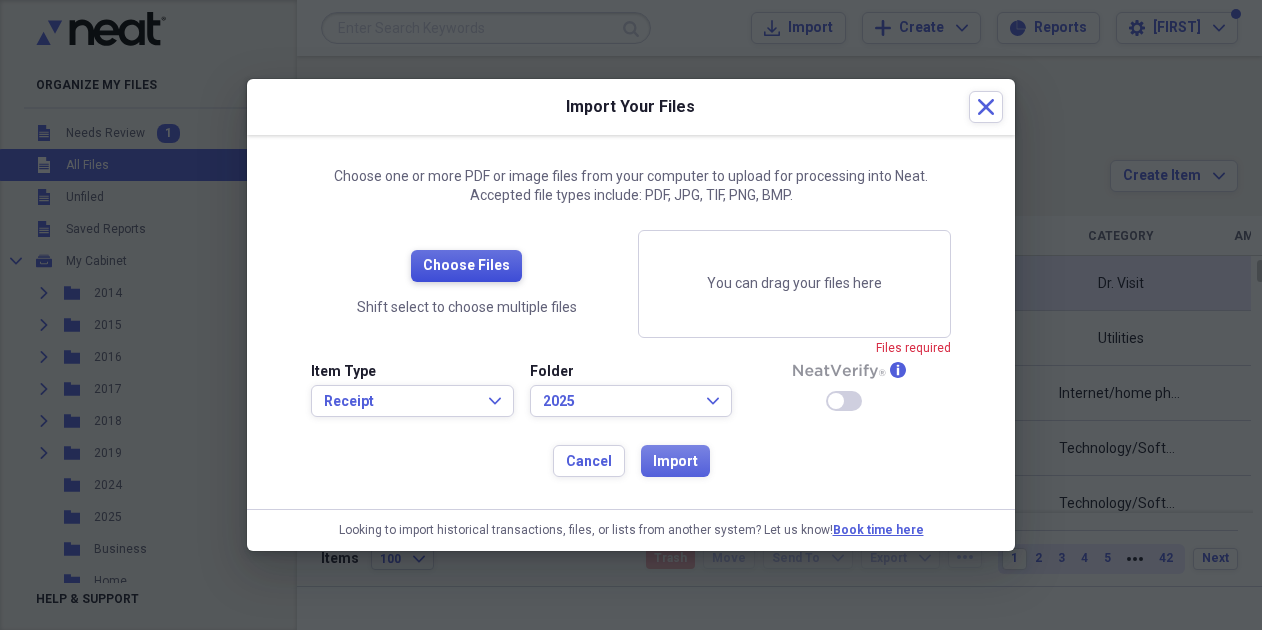 click on "Choose Files" at bounding box center (466, 266) 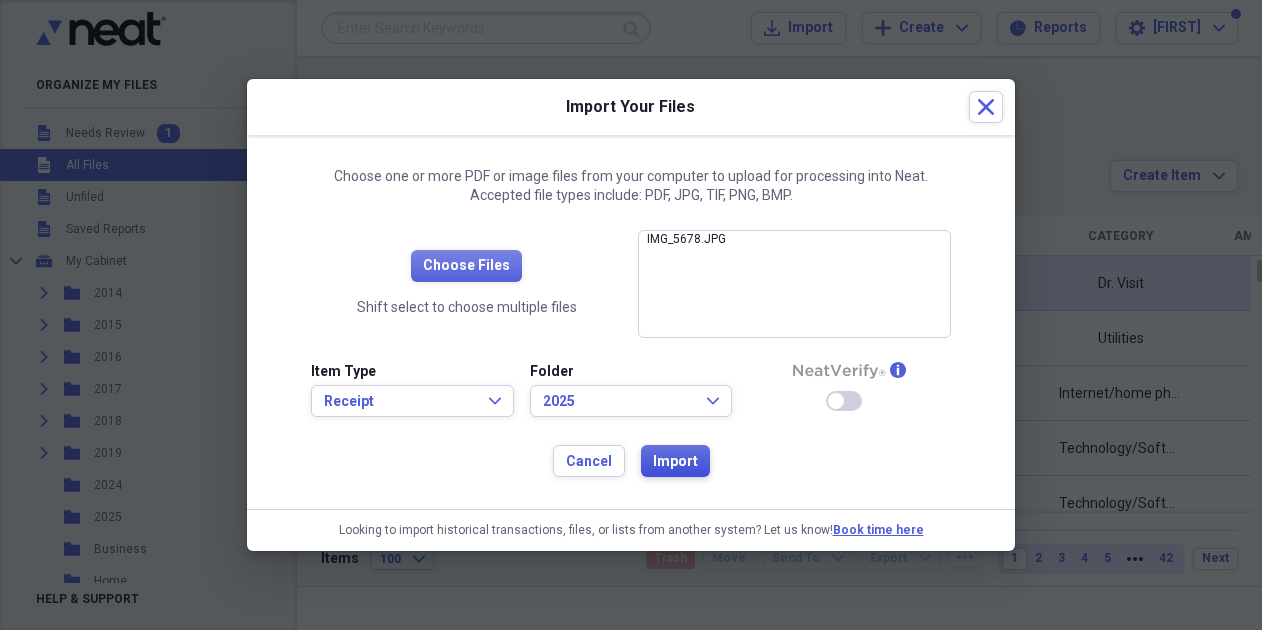 click on "Import" at bounding box center (675, 462) 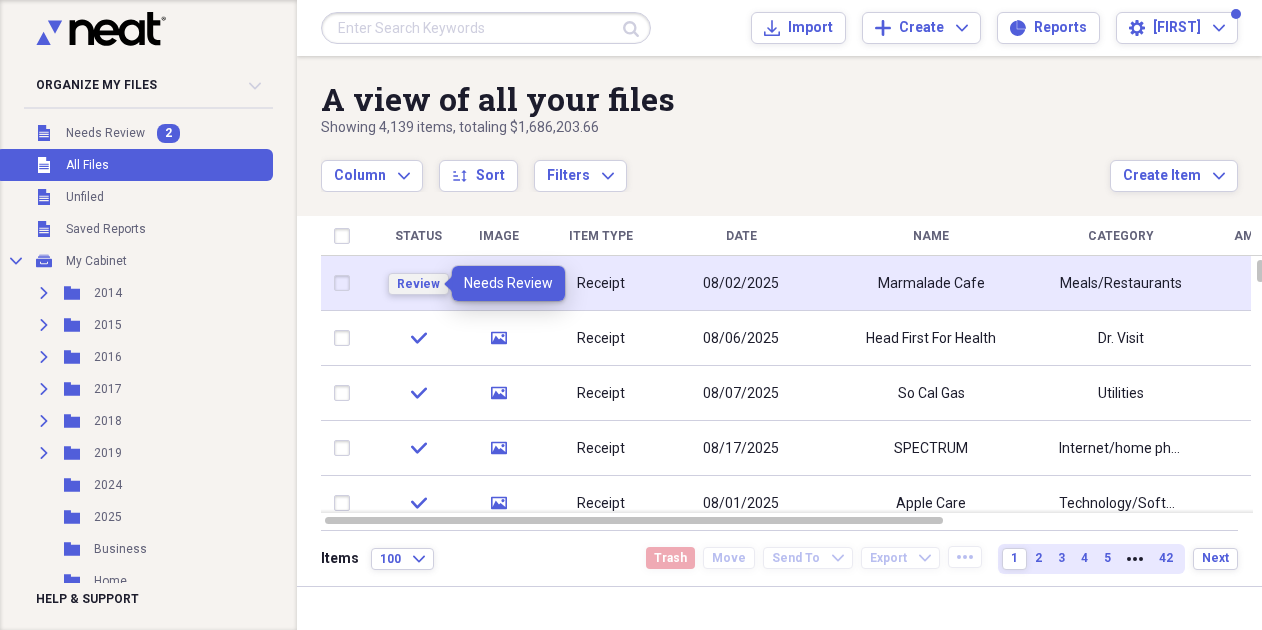 click on "Review" at bounding box center [418, 284] 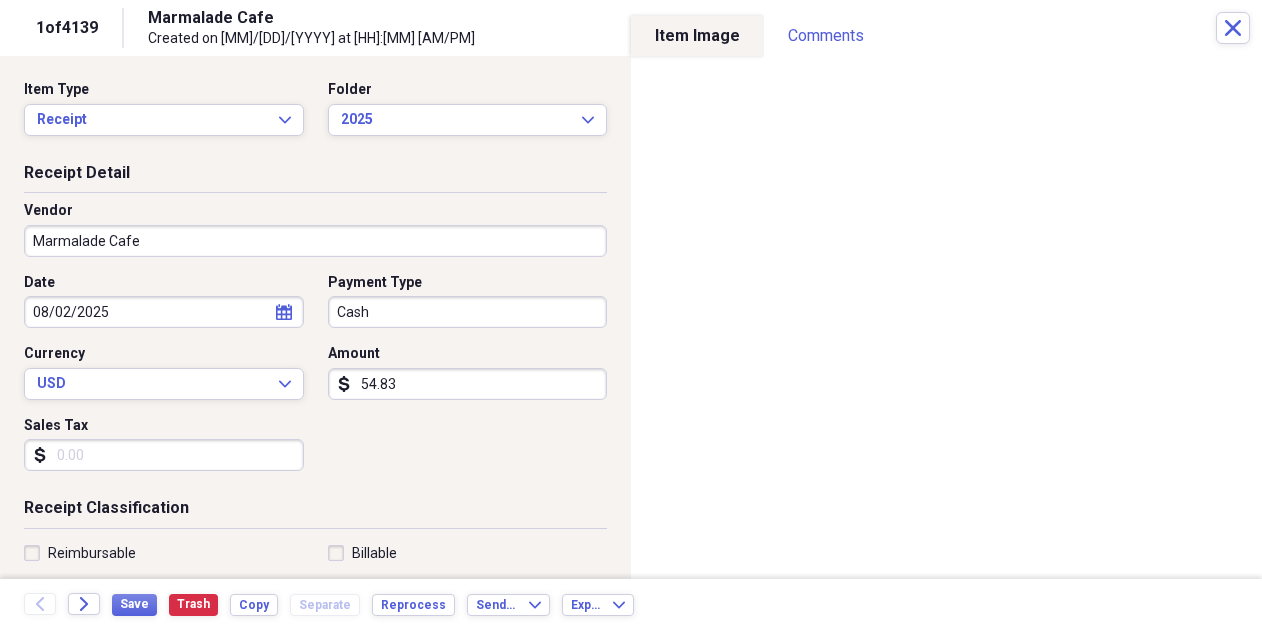 click on "Payment Type" at bounding box center [468, 283] 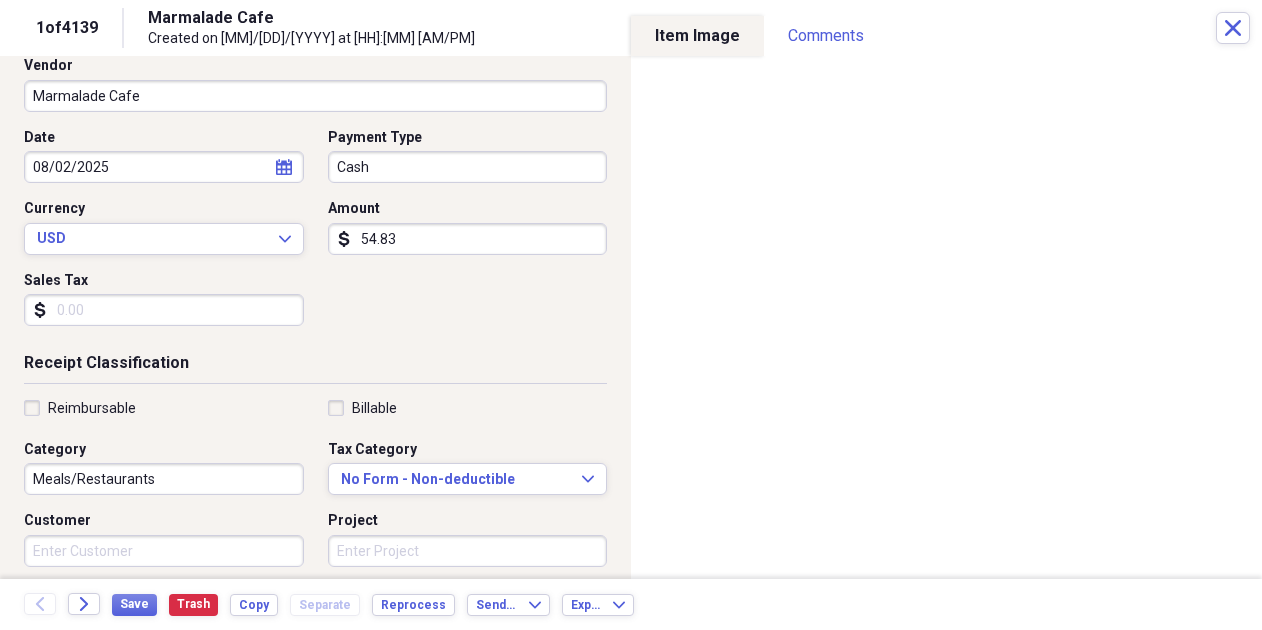 scroll, scrollTop: 150, scrollLeft: 0, axis: vertical 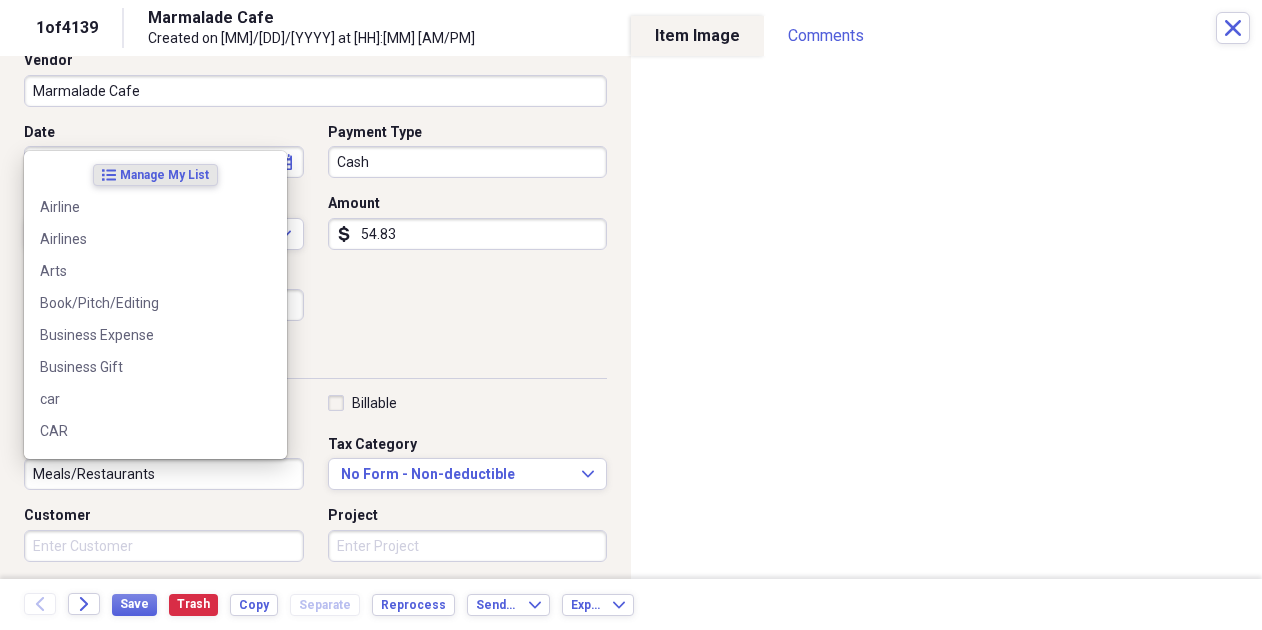 click on "Meals/Restaurants" at bounding box center (164, 474) 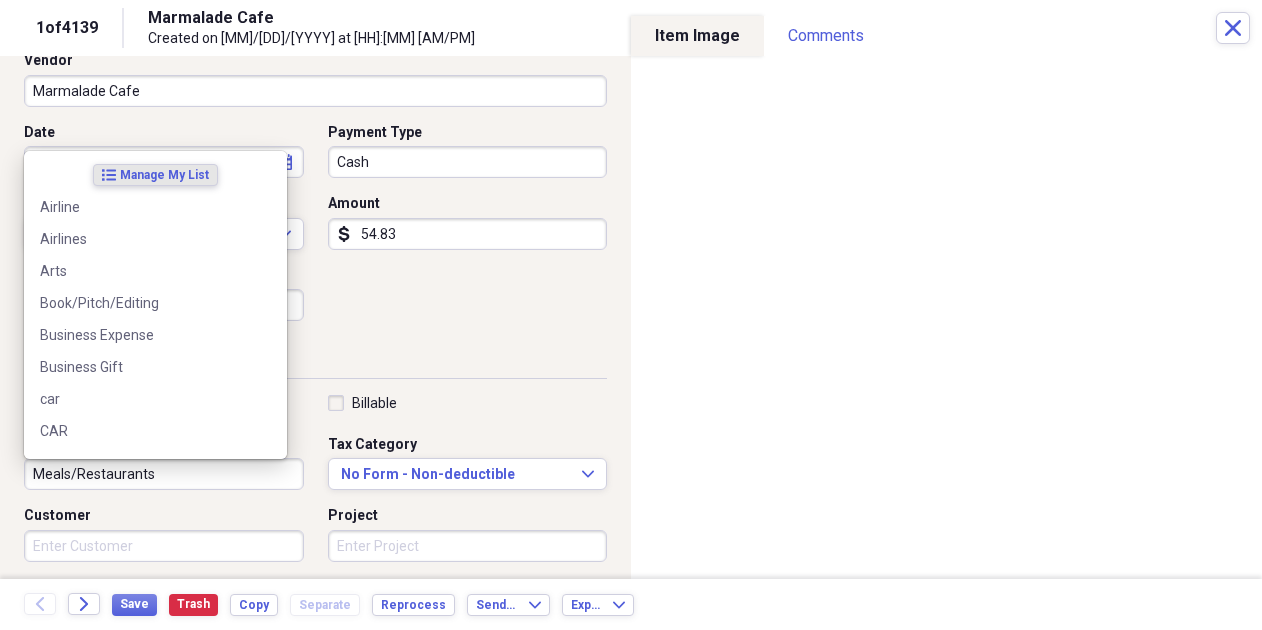click on "Meals/Restaurants" at bounding box center (164, 474) 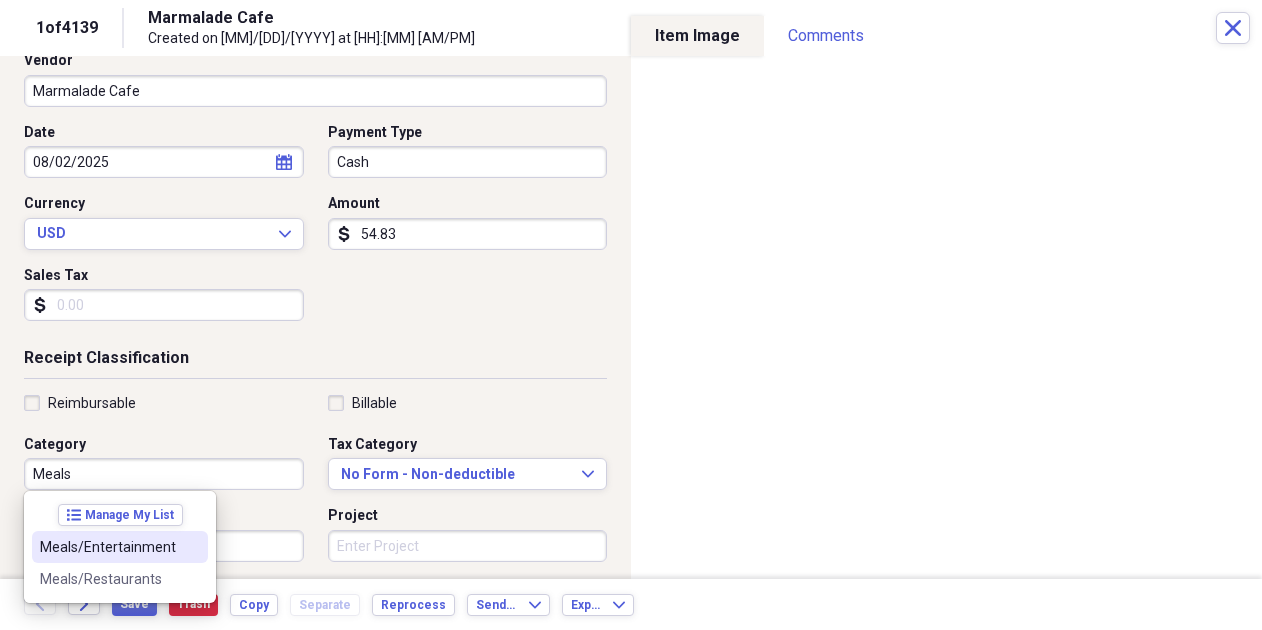 click on "Meals/Entertainment" at bounding box center (108, 547) 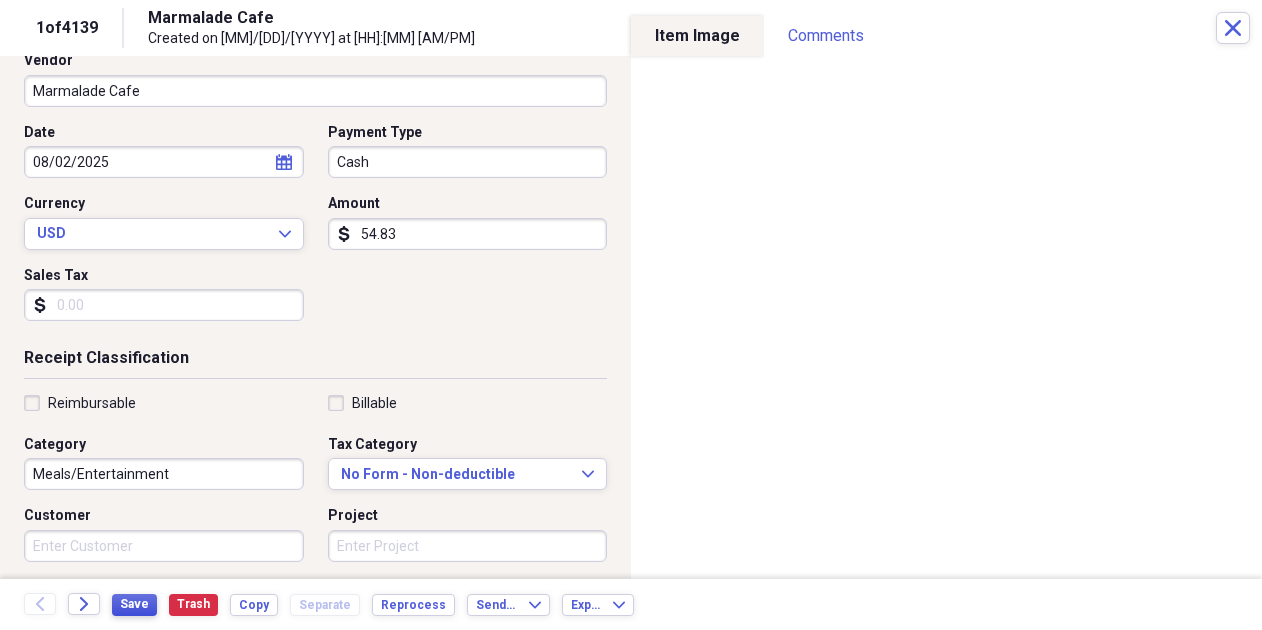 click on "Save" at bounding box center [134, 604] 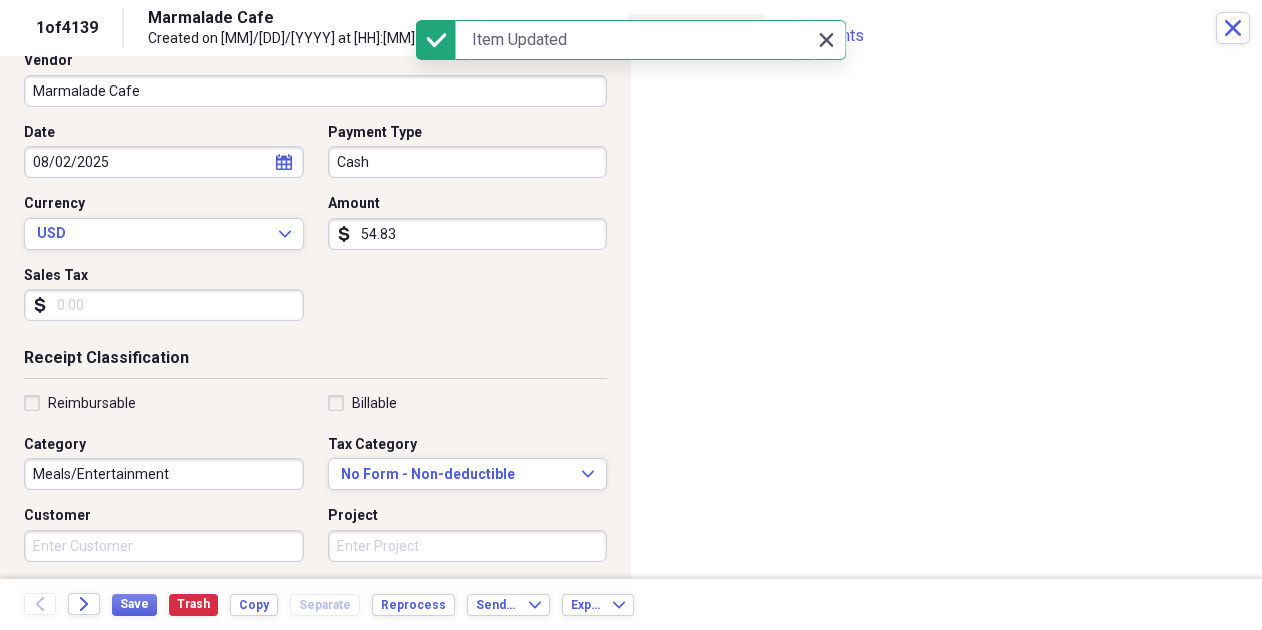 click 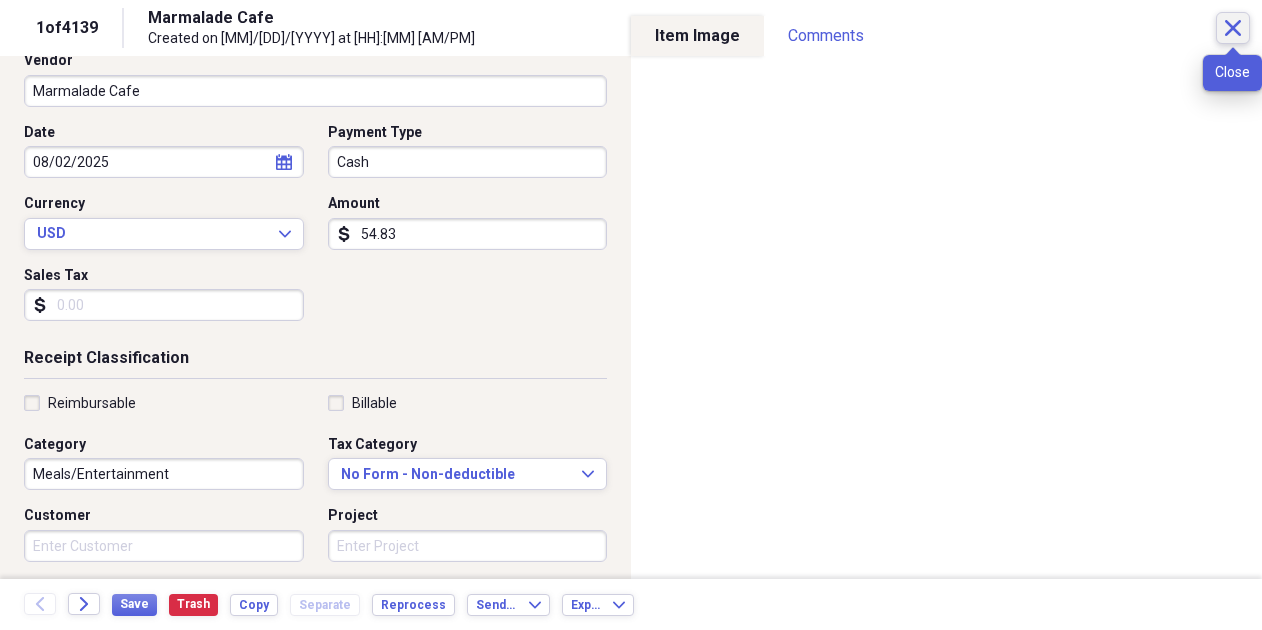 click 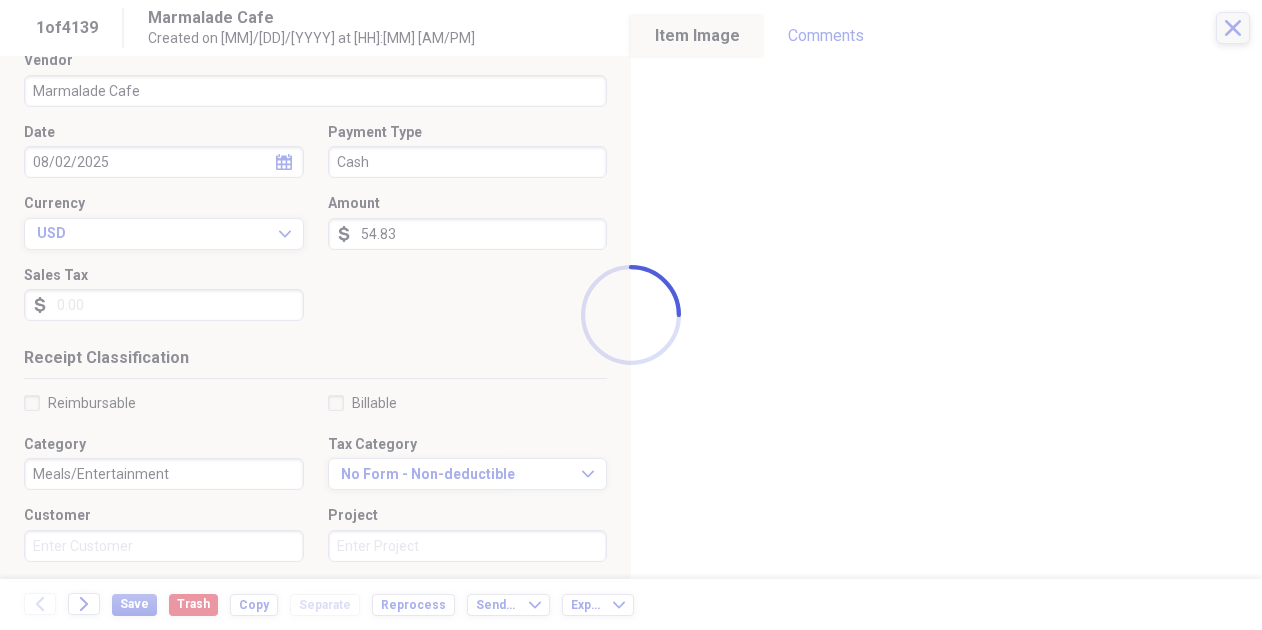 click at bounding box center [631, 315] 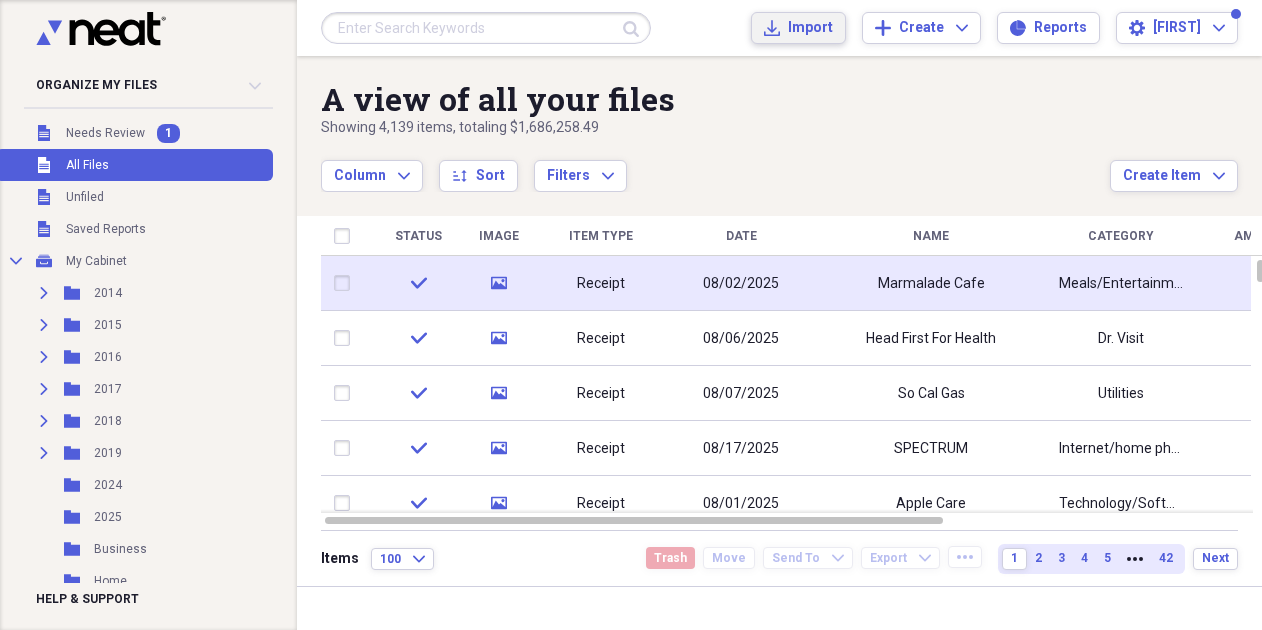 click on "Import" at bounding box center (810, 28) 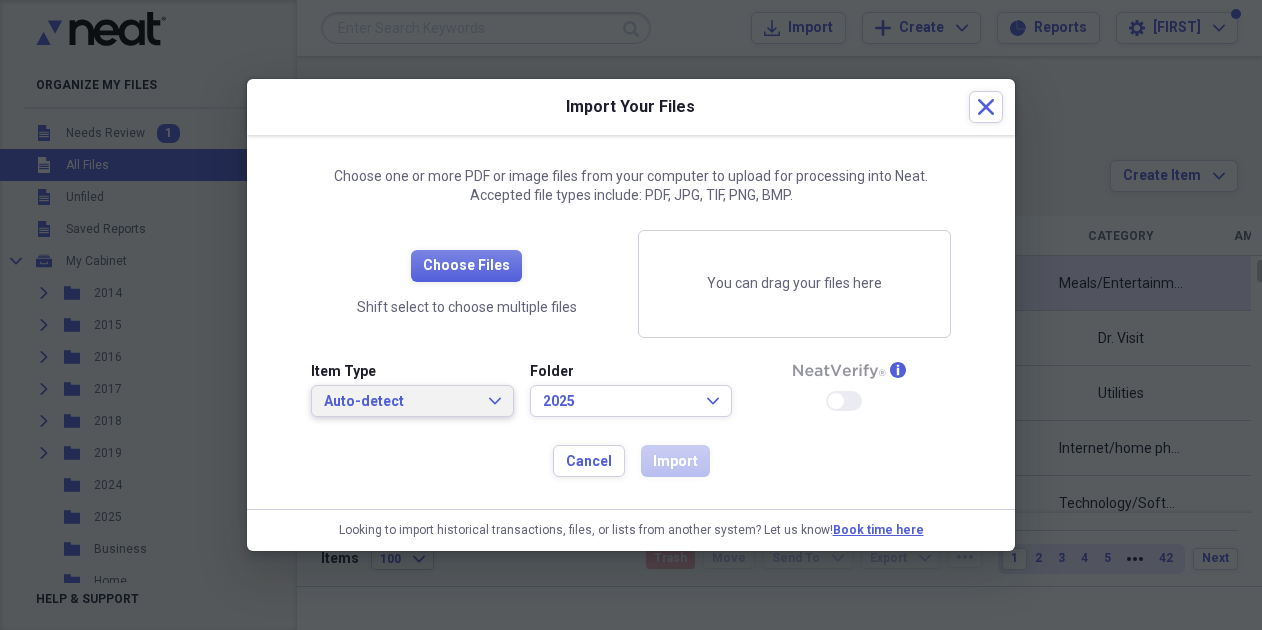 click on "Auto-detect Expand" at bounding box center [412, 402] 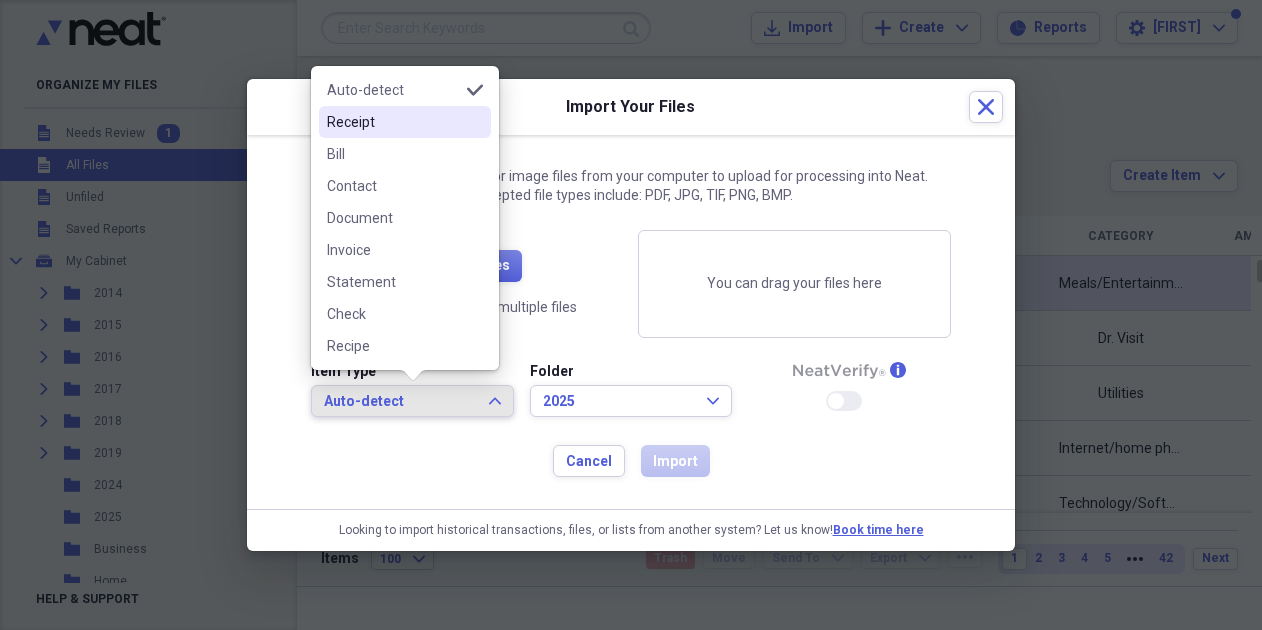 click on "Receipt" at bounding box center (393, 122) 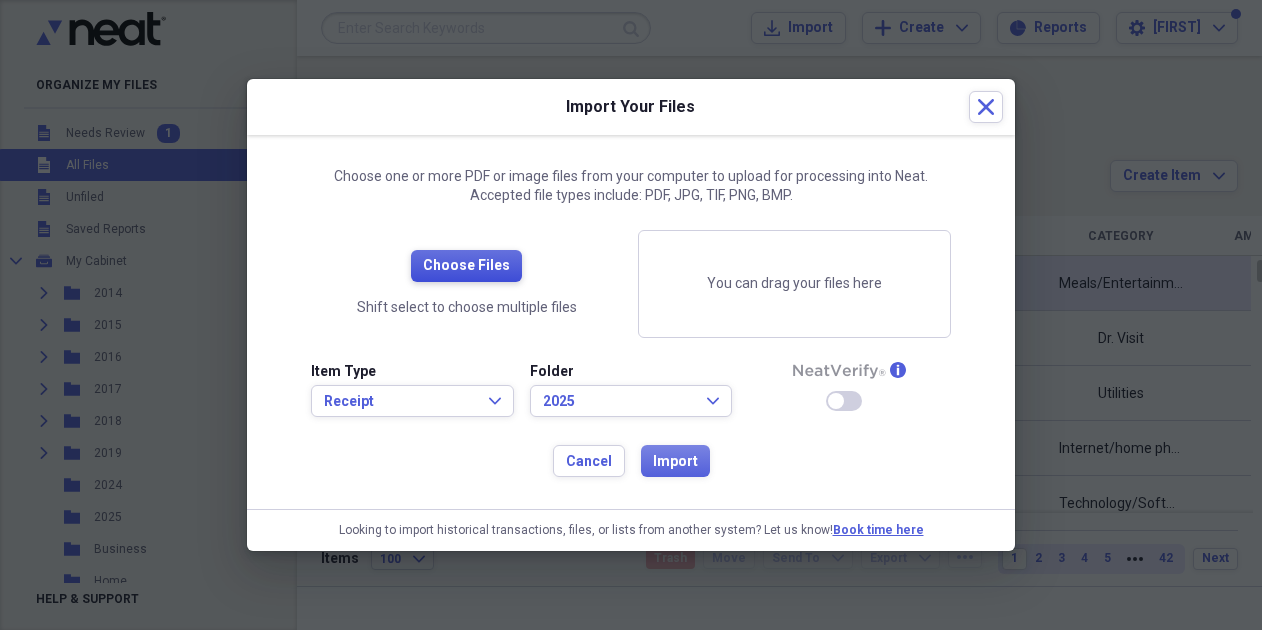click on "Choose Files" at bounding box center (466, 266) 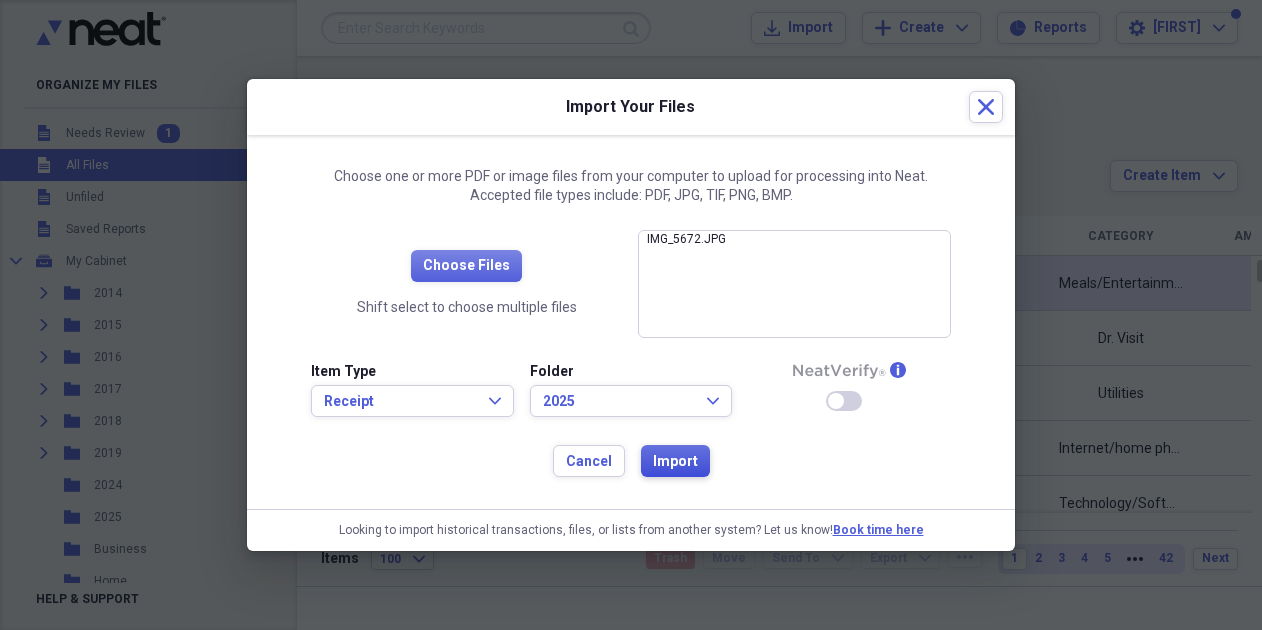 click on "Import" at bounding box center [675, 462] 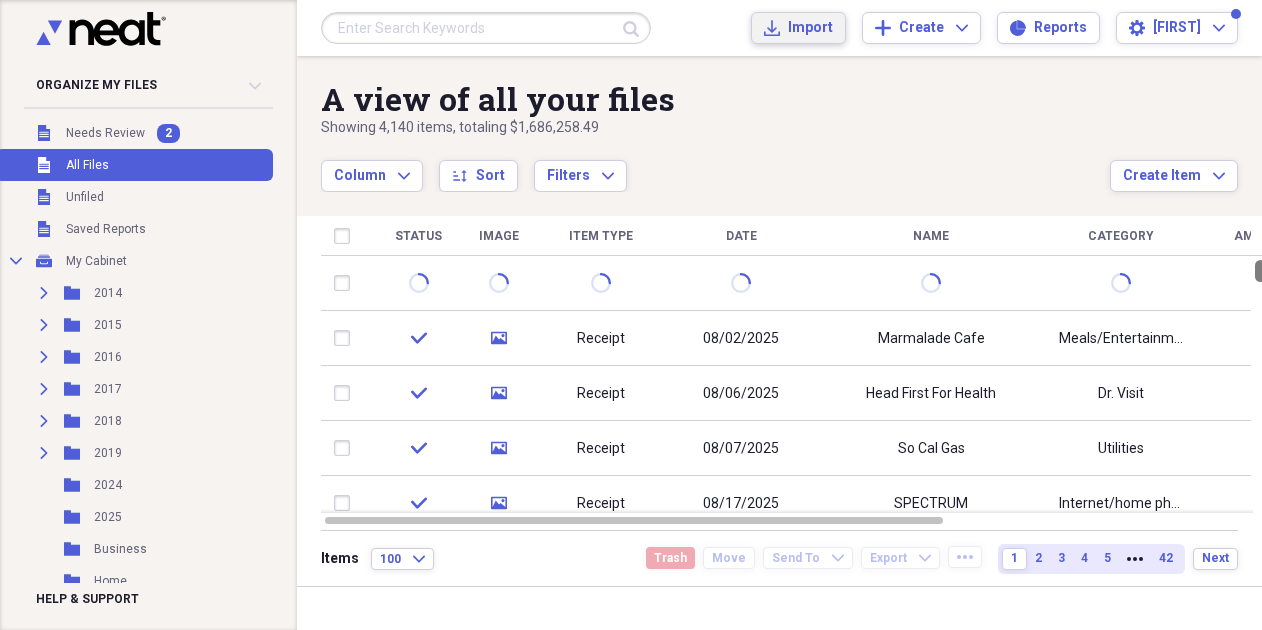 drag, startPoint x: 1256, startPoint y: 265, endPoint x: 1242, endPoint y: 190, distance: 76.29548 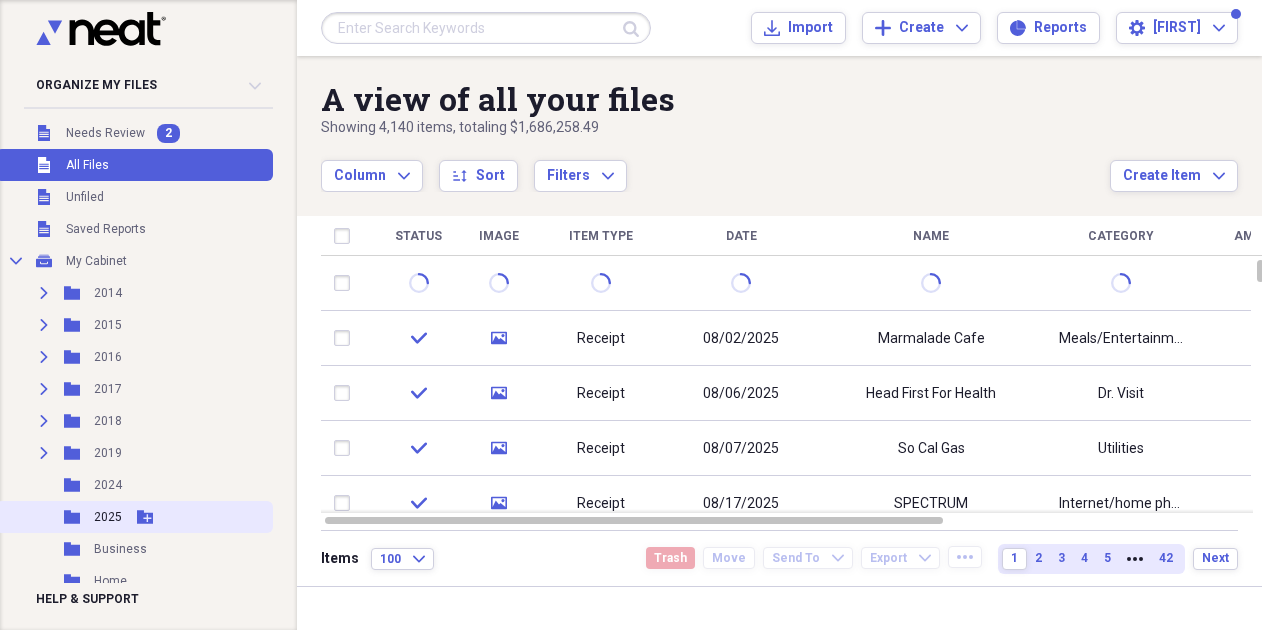 click on "2025" at bounding box center (108, 517) 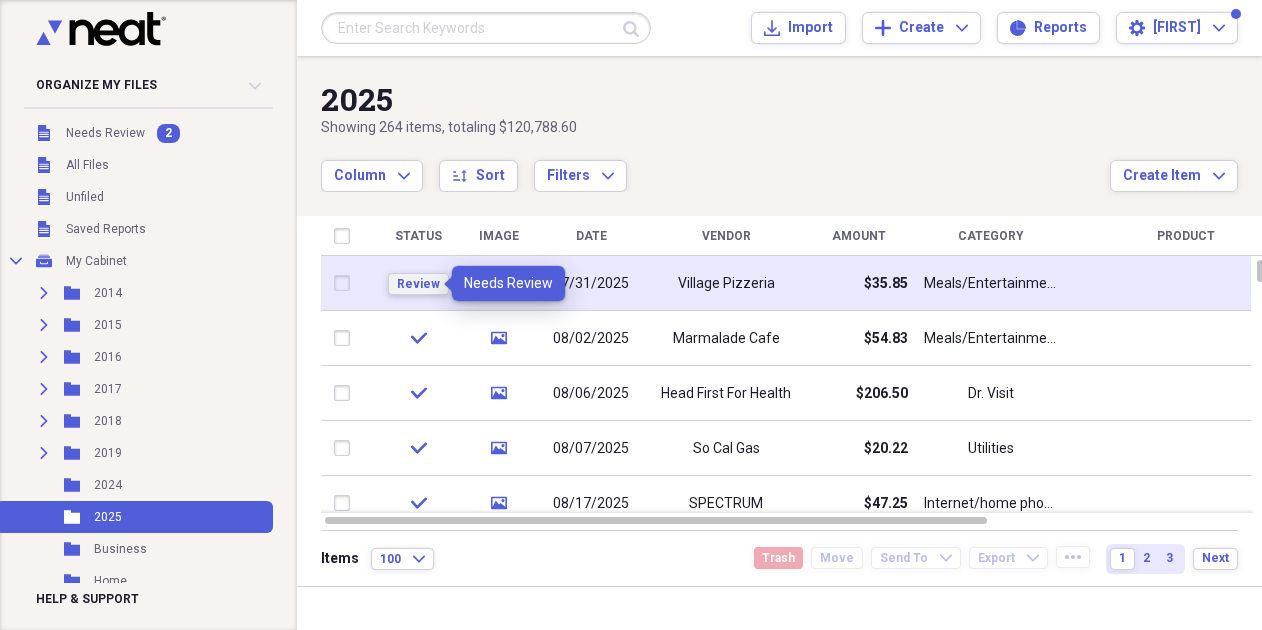 click on "Review" at bounding box center [418, 284] 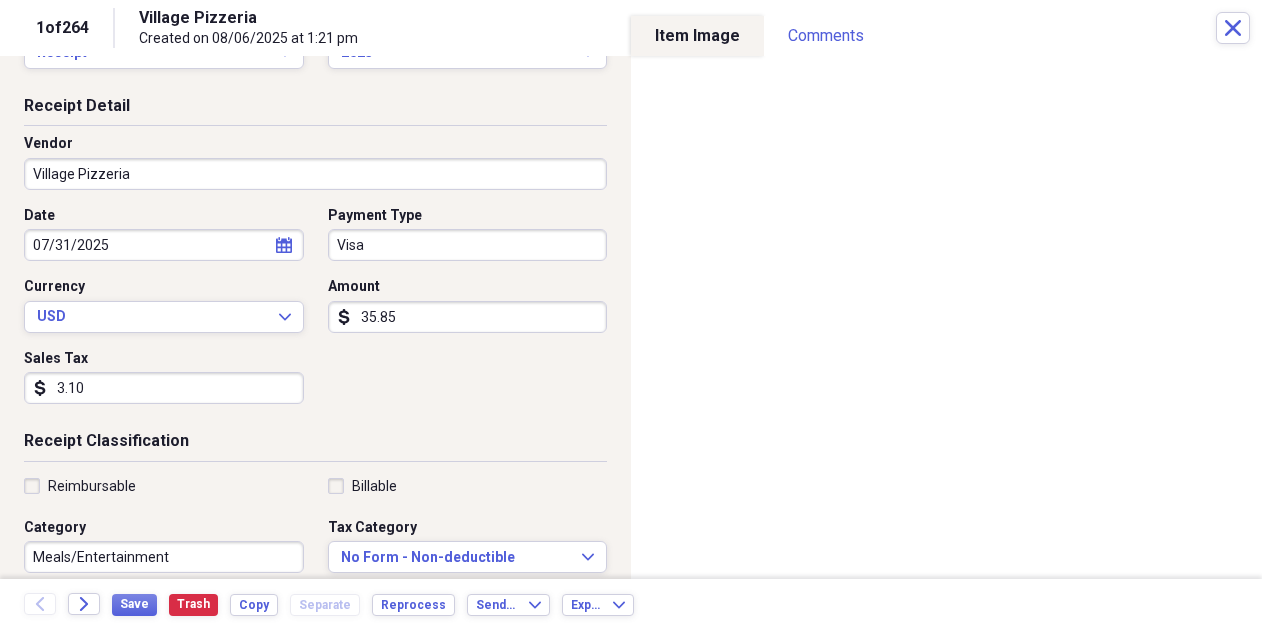 scroll, scrollTop: 0, scrollLeft: 0, axis: both 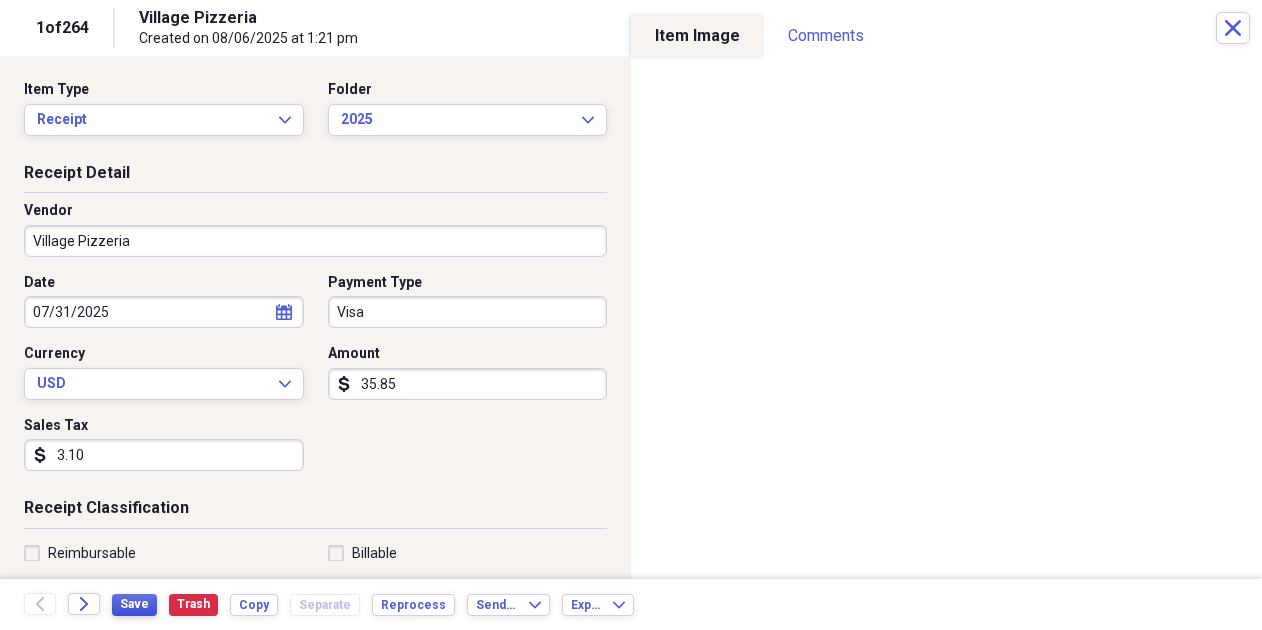 click on "Save" at bounding box center [134, 604] 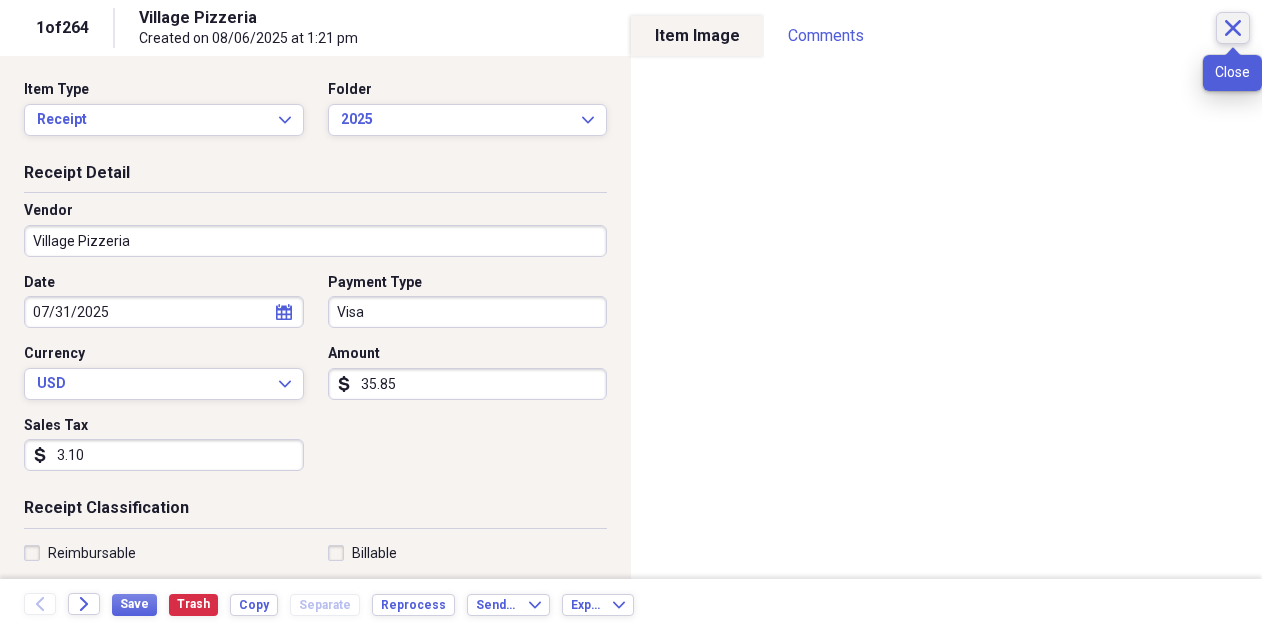 click on "Close" at bounding box center [1233, 28] 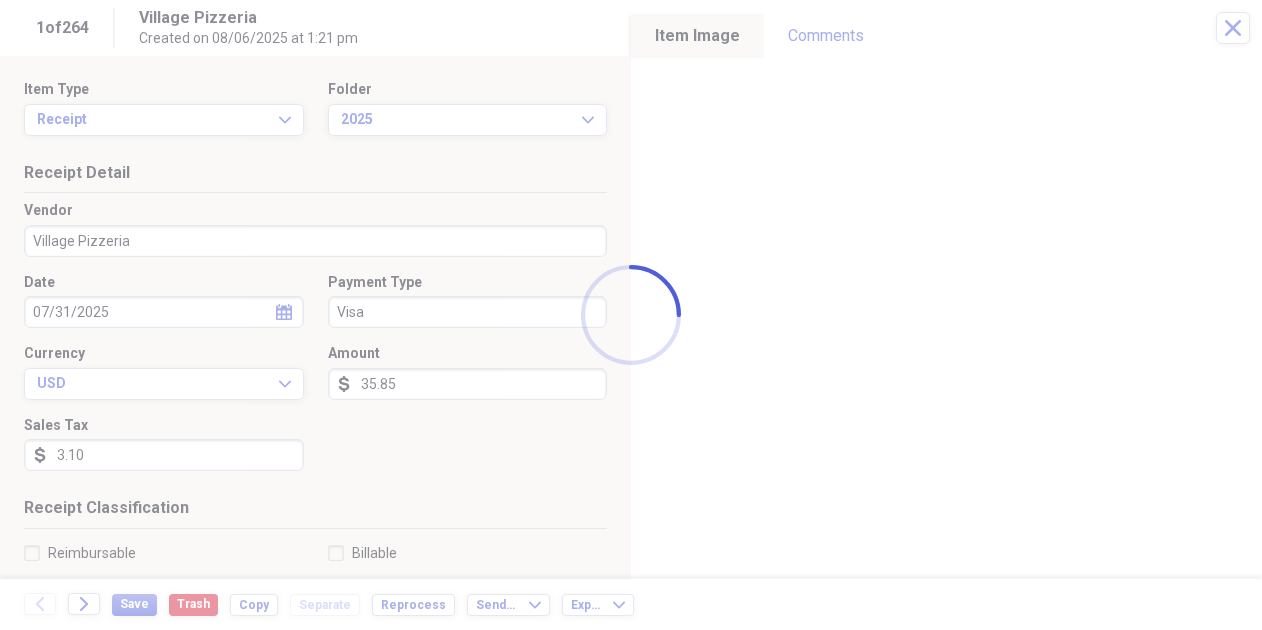 click at bounding box center [631, 315] 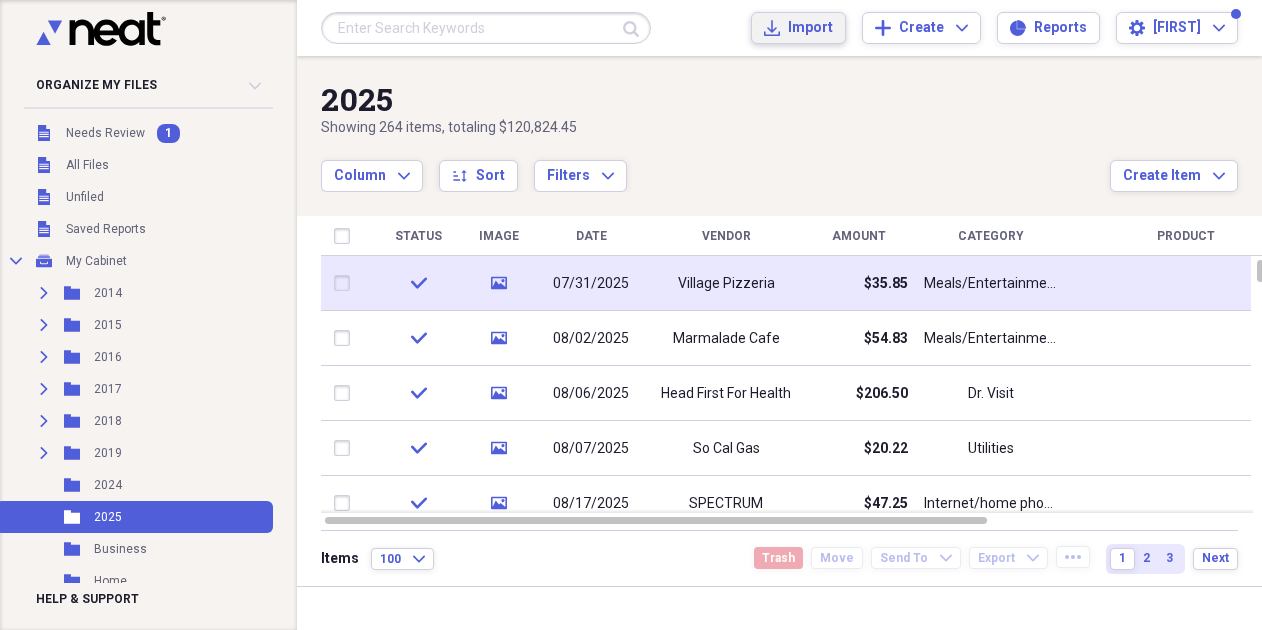 click on "Import" at bounding box center [810, 28] 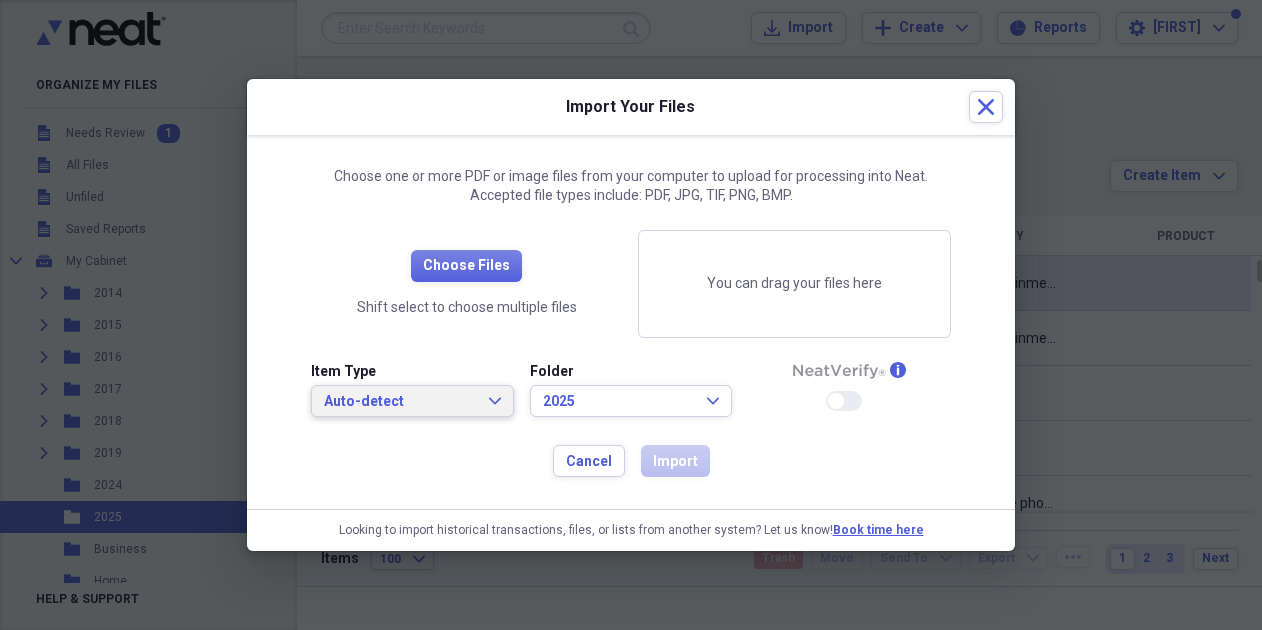 click on "Expand" 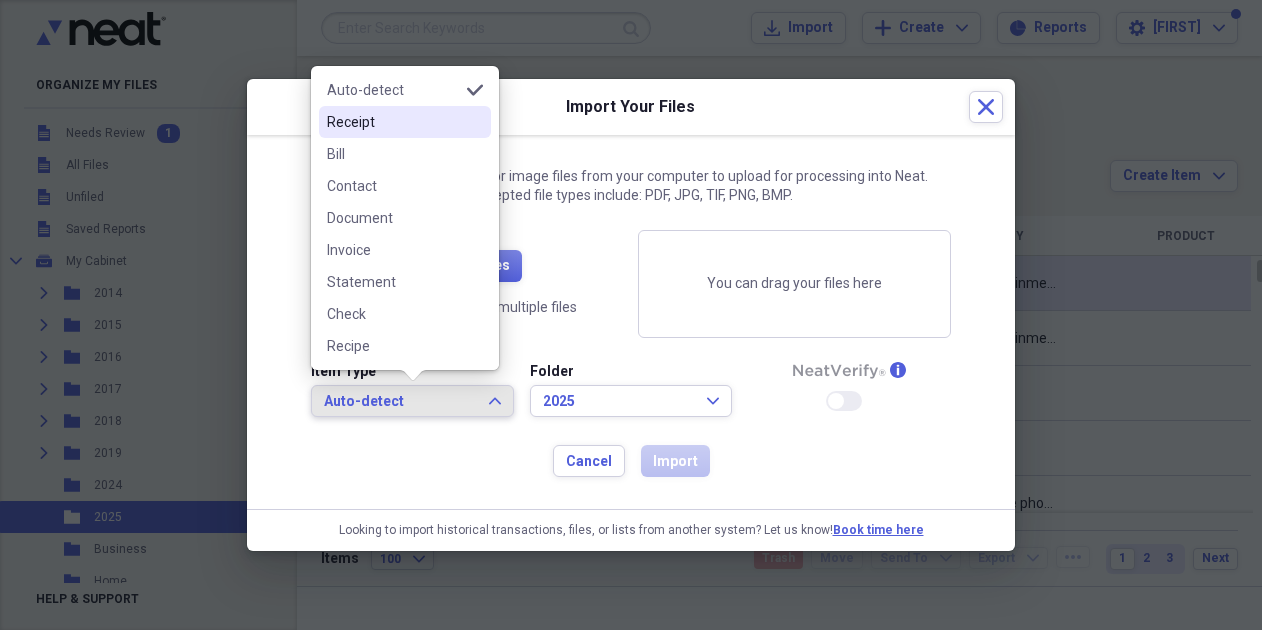 click on "Receipt" at bounding box center [393, 122] 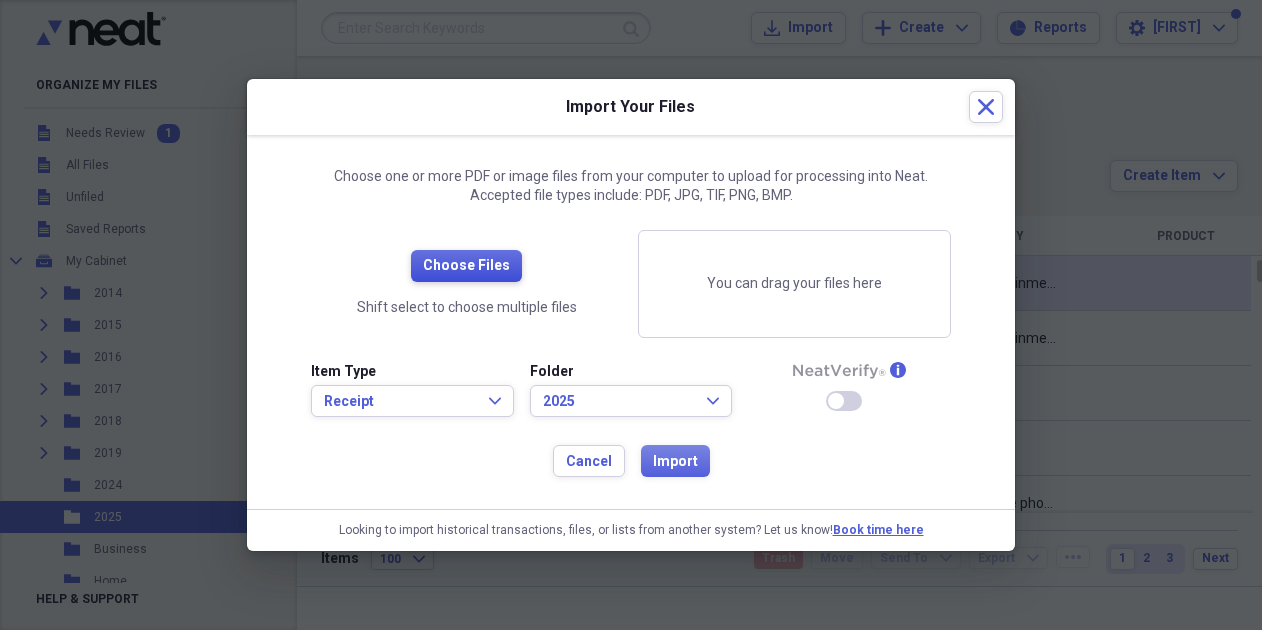 click on "Choose Files" at bounding box center (466, 266) 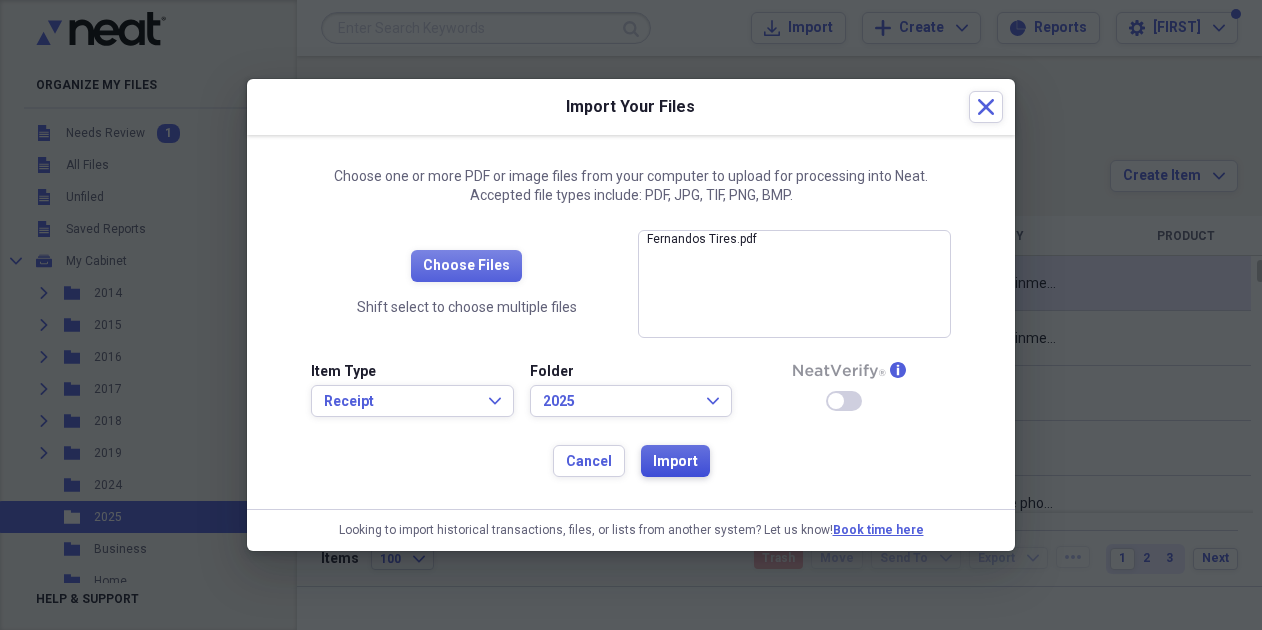 click on "Import" at bounding box center [675, 462] 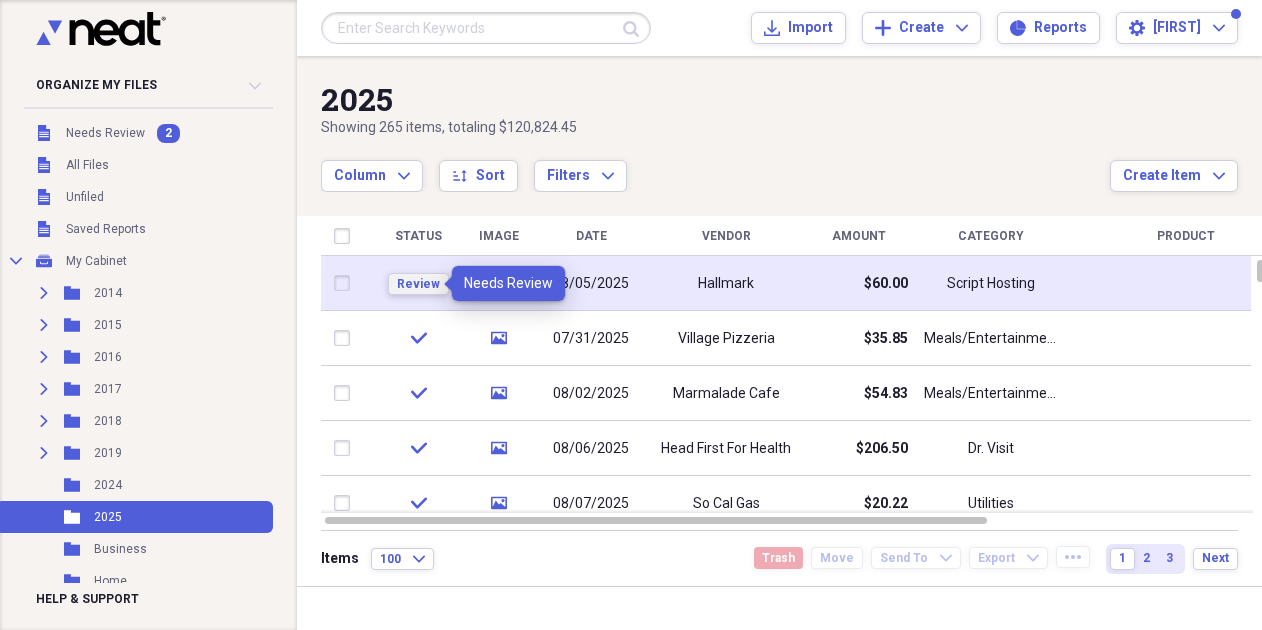 click on "Review" at bounding box center [418, 284] 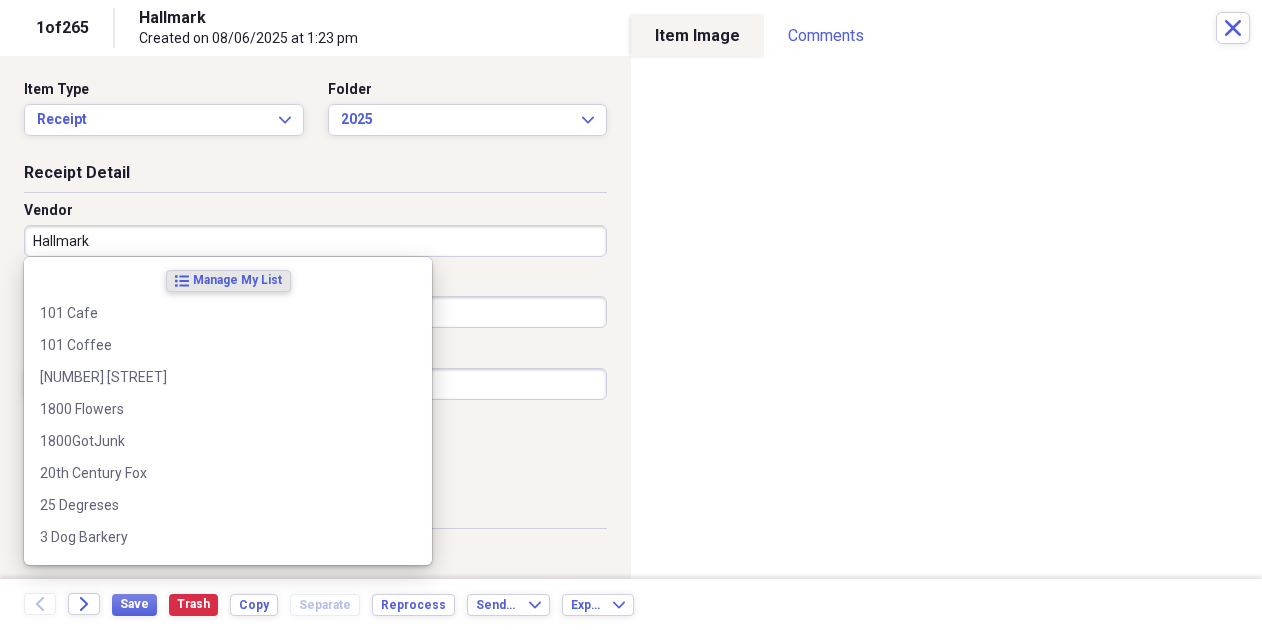 click on "Hallmark" at bounding box center (315, 241) 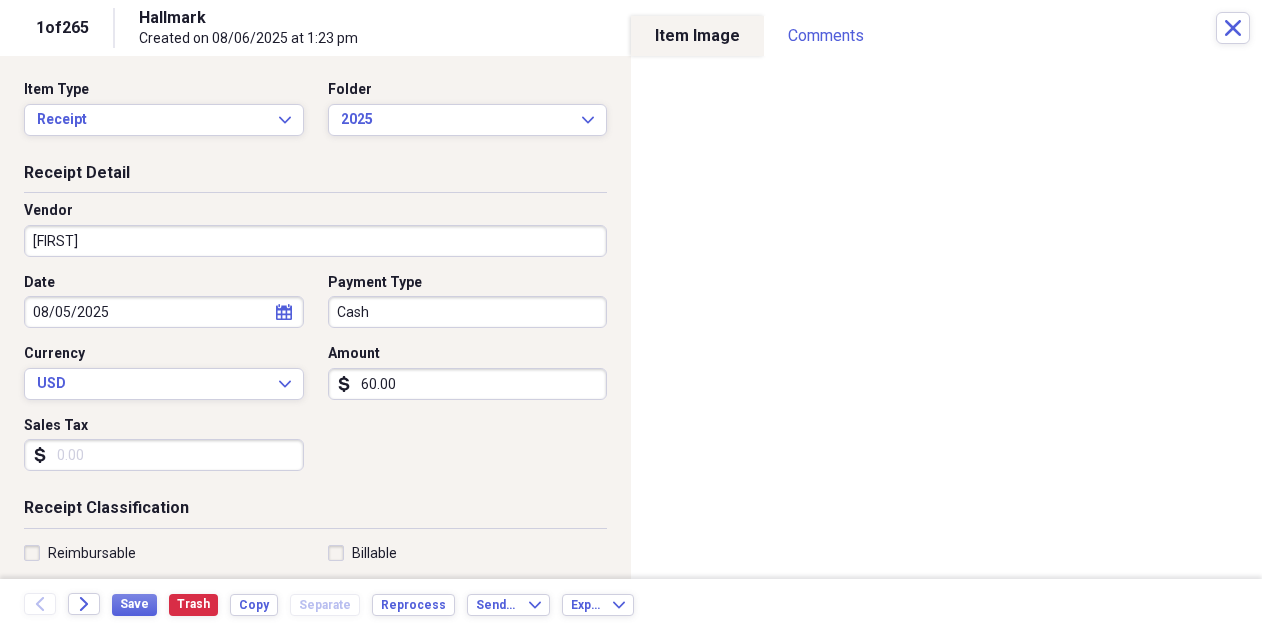 drag, startPoint x: 91, startPoint y: 243, endPoint x: 13, endPoint y: 234, distance: 78.51752 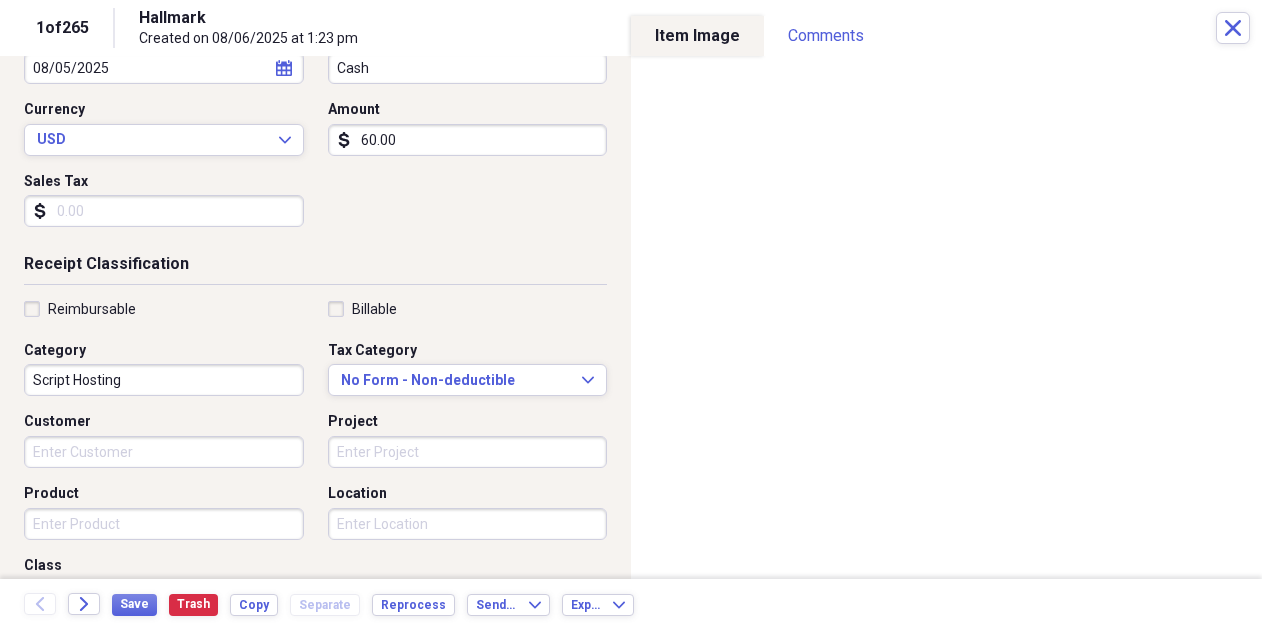 scroll, scrollTop: 248, scrollLeft: 0, axis: vertical 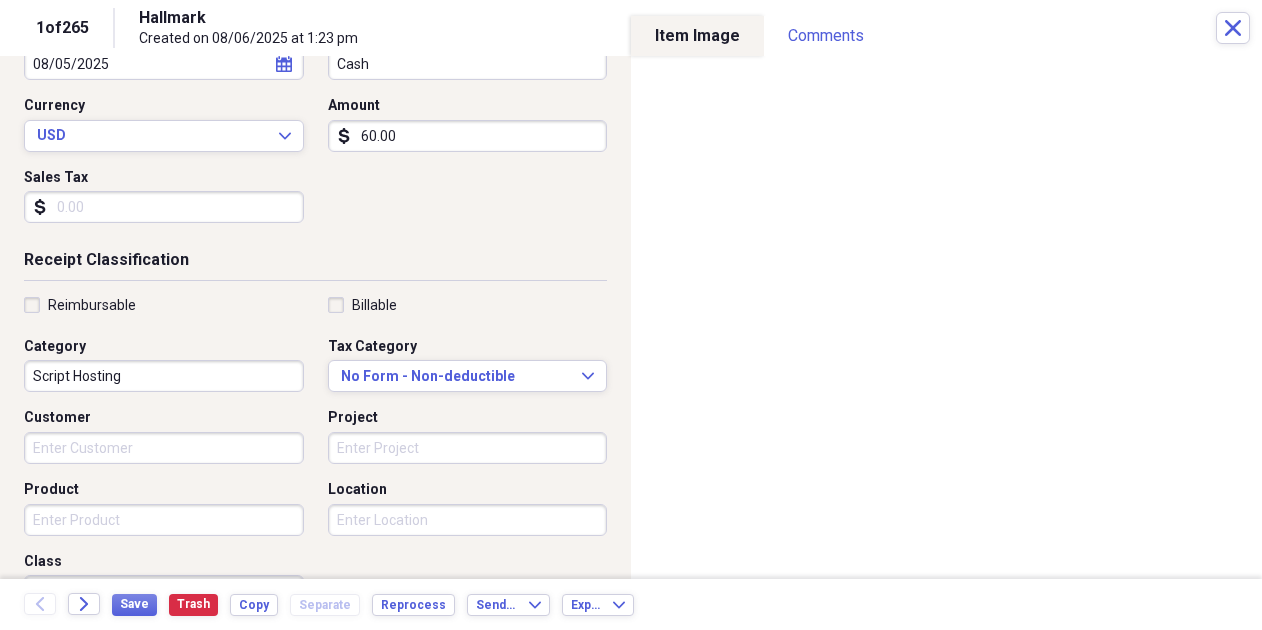 type on "[FIRST]'s [BUSINESS_NAME]" 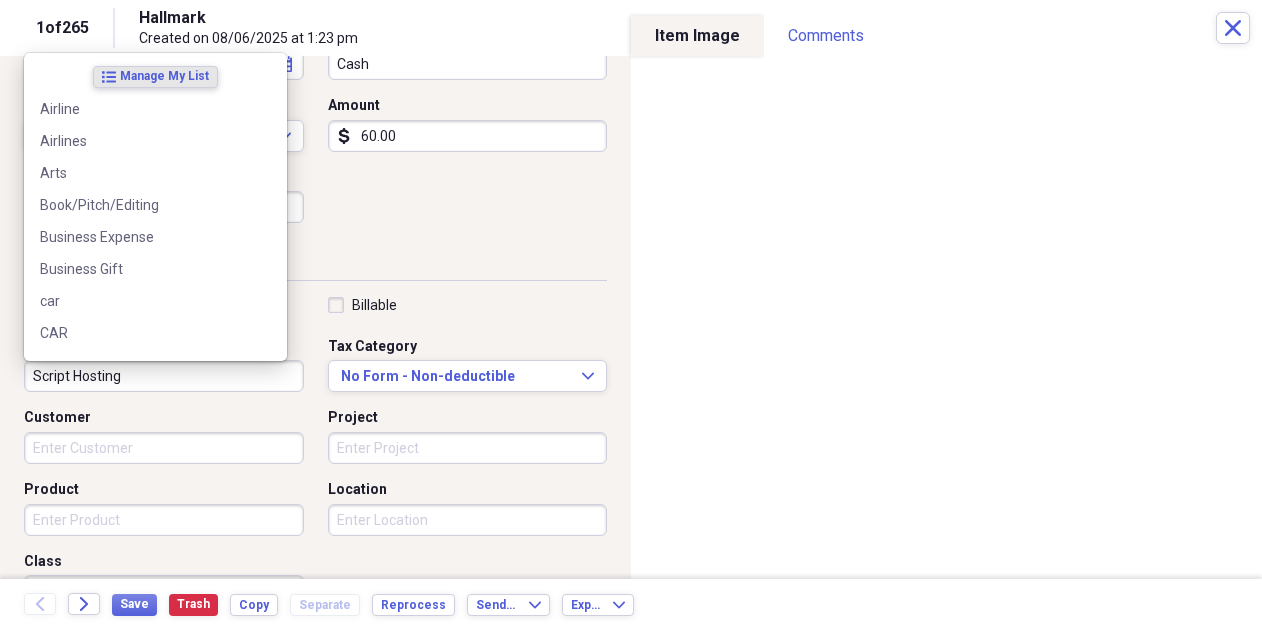 click on "Script Hosting" at bounding box center [164, 376] 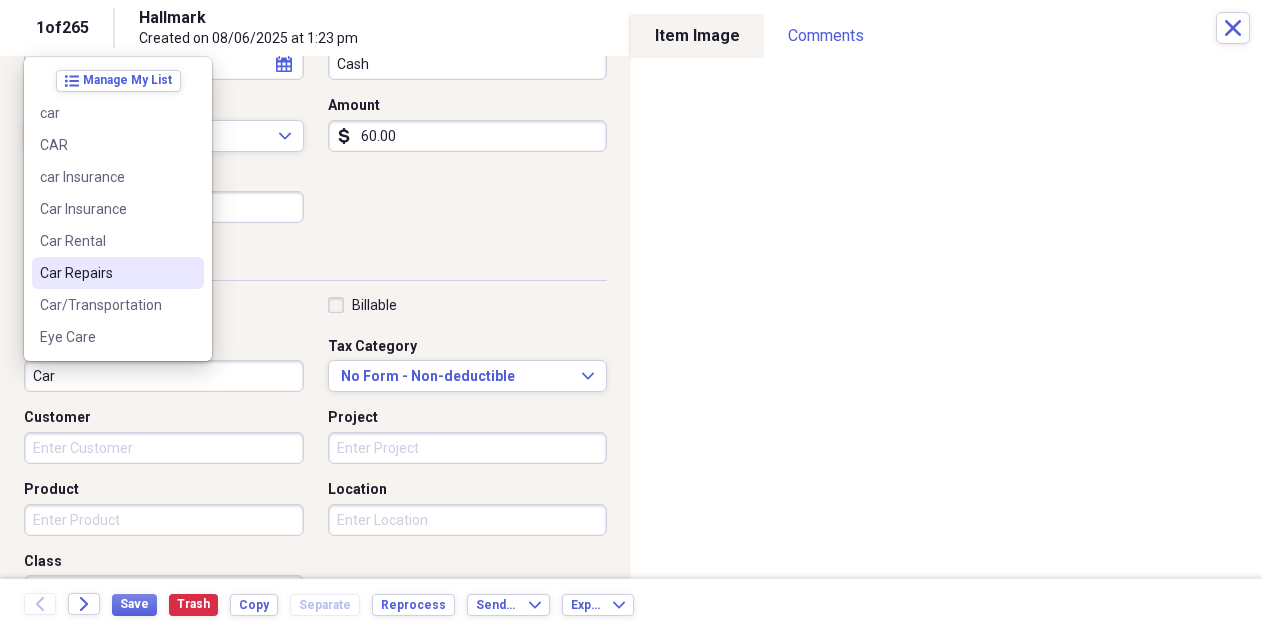 click on "Car Repairs" at bounding box center [106, 273] 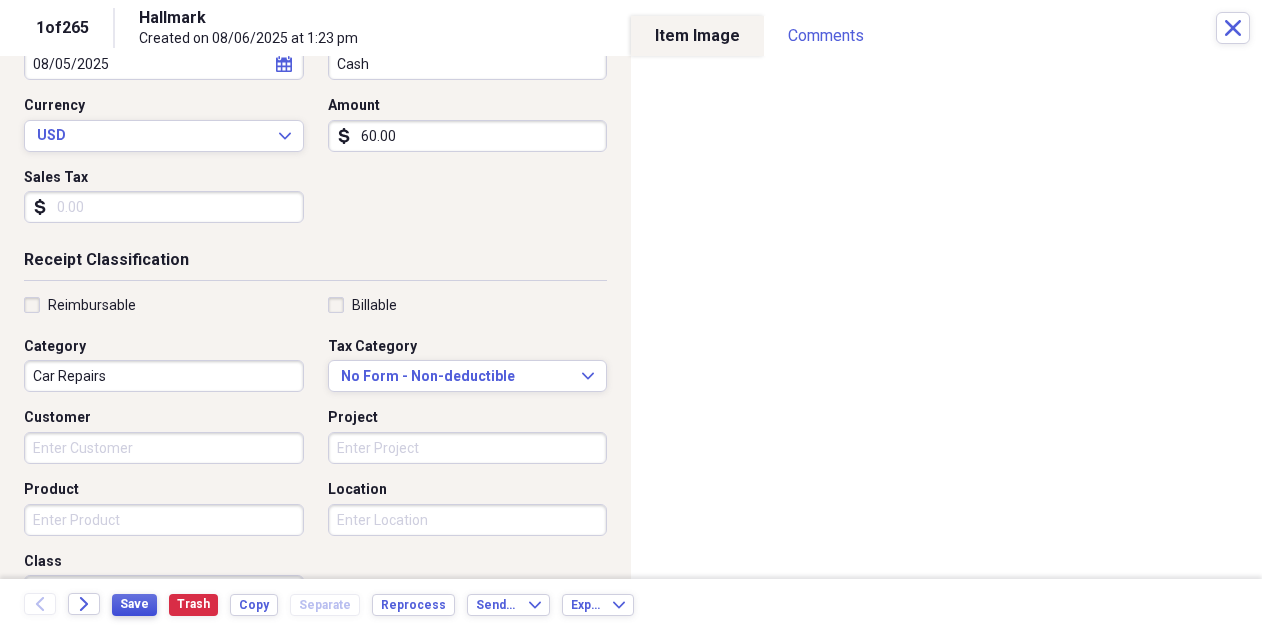 click on "Save" at bounding box center (134, 604) 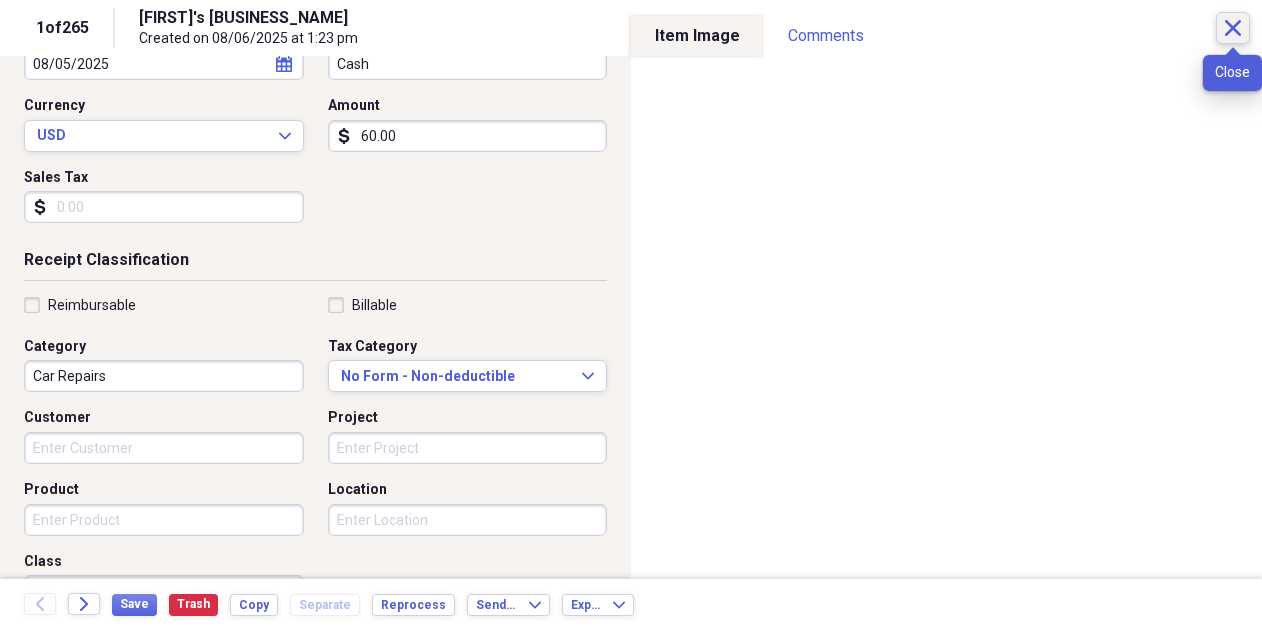click on "Close" 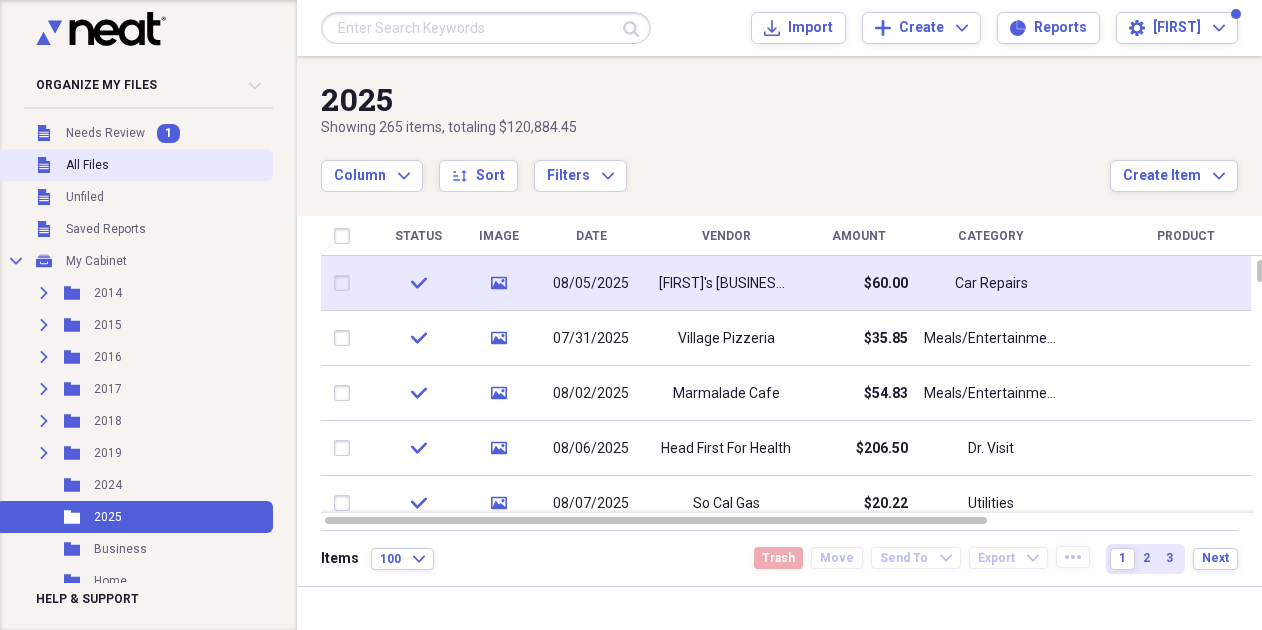 click on "All Files" at bounding box center (87, 165) 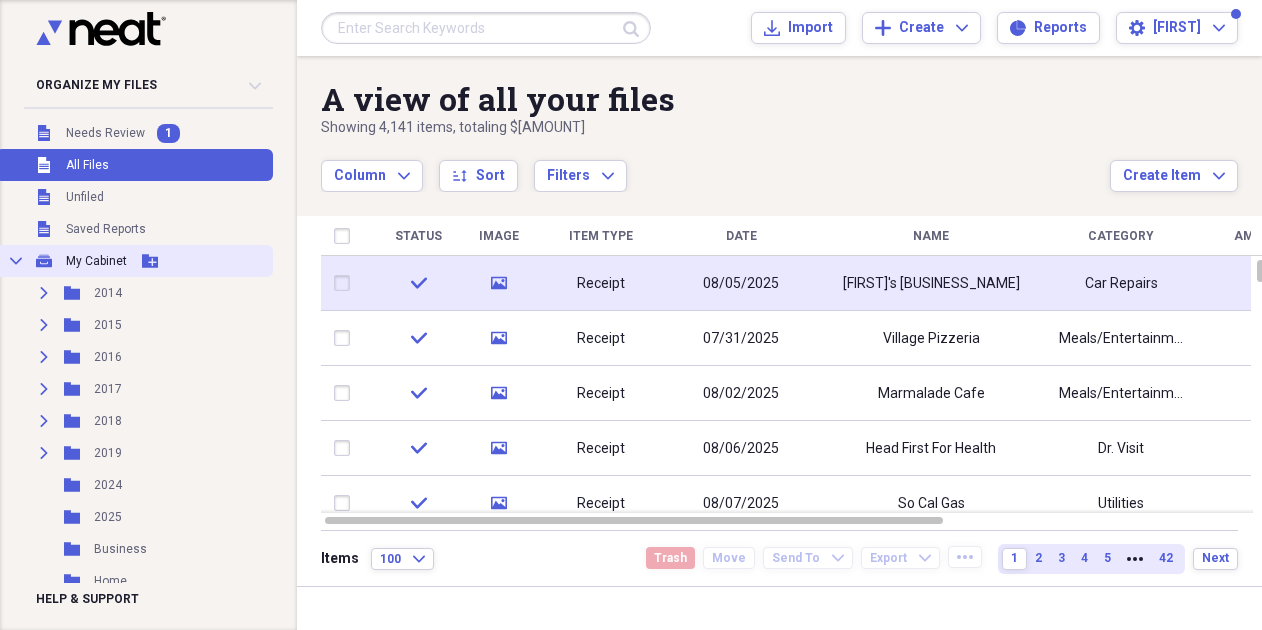 click on "Collapse" 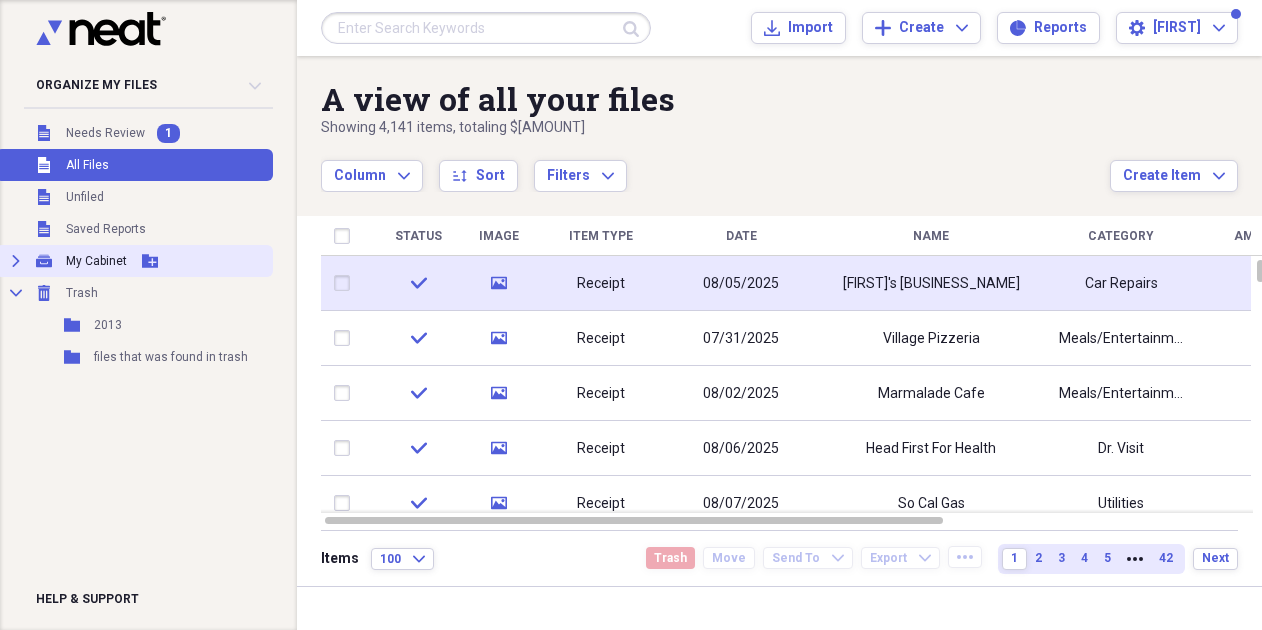 click on "Expand" 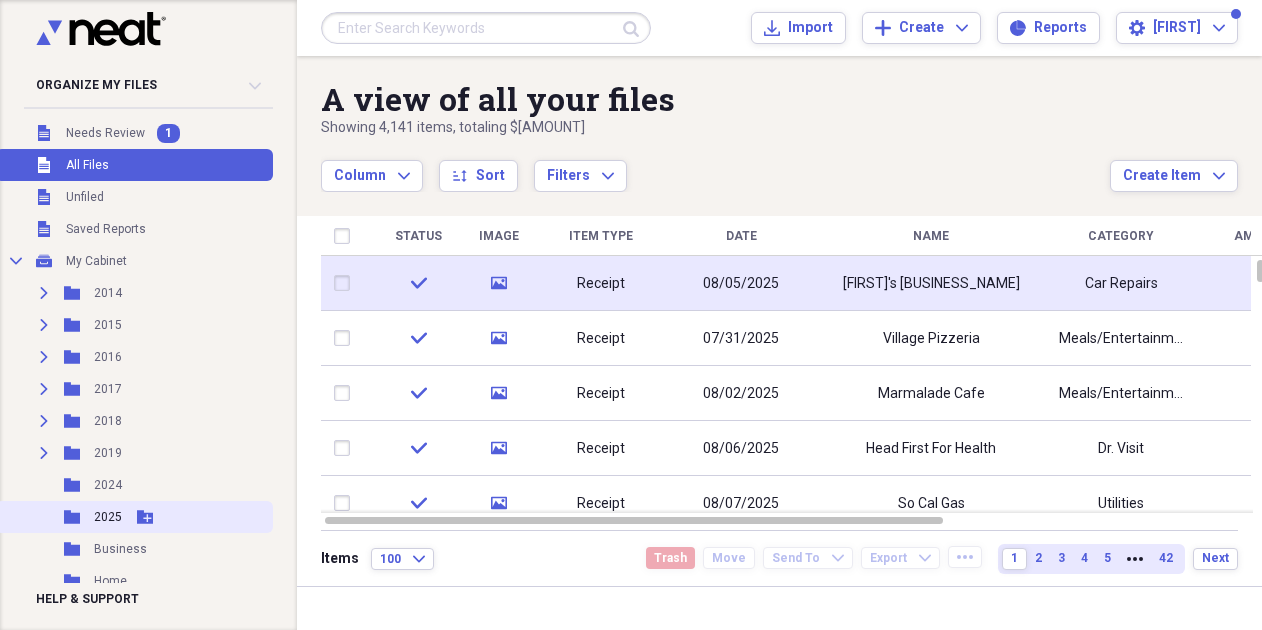 click on "2025" at bounding box center (108, 517) 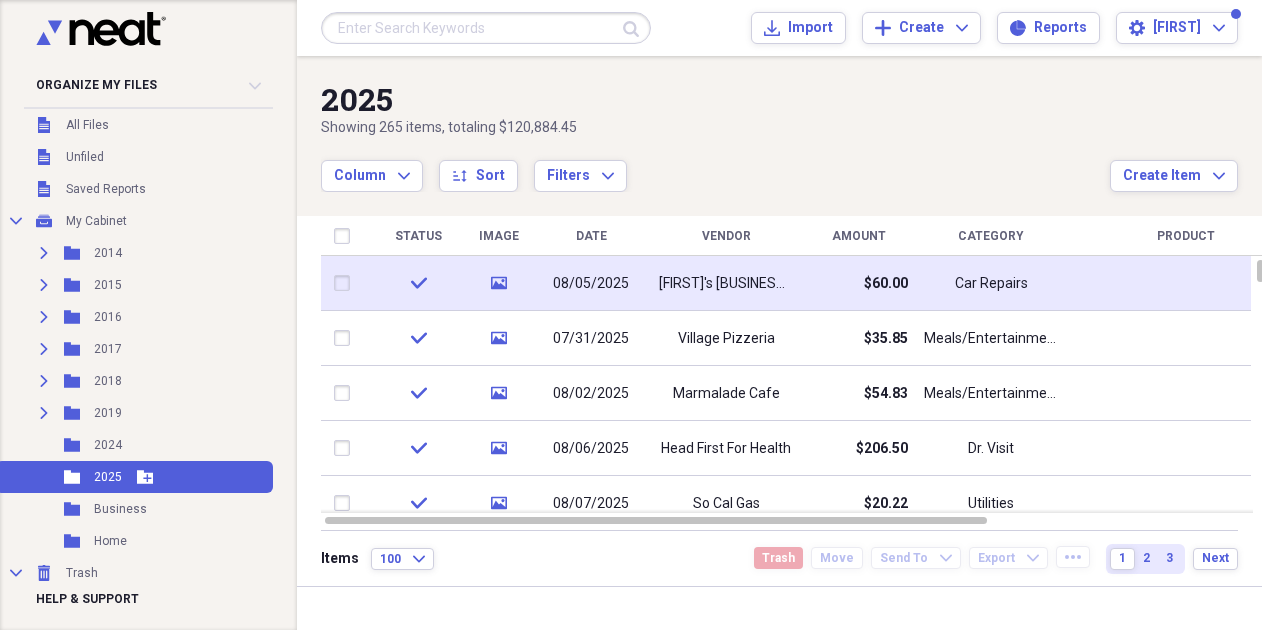 scroll, scrollTop: 42, scrollLeft: 0, axis: vertical 